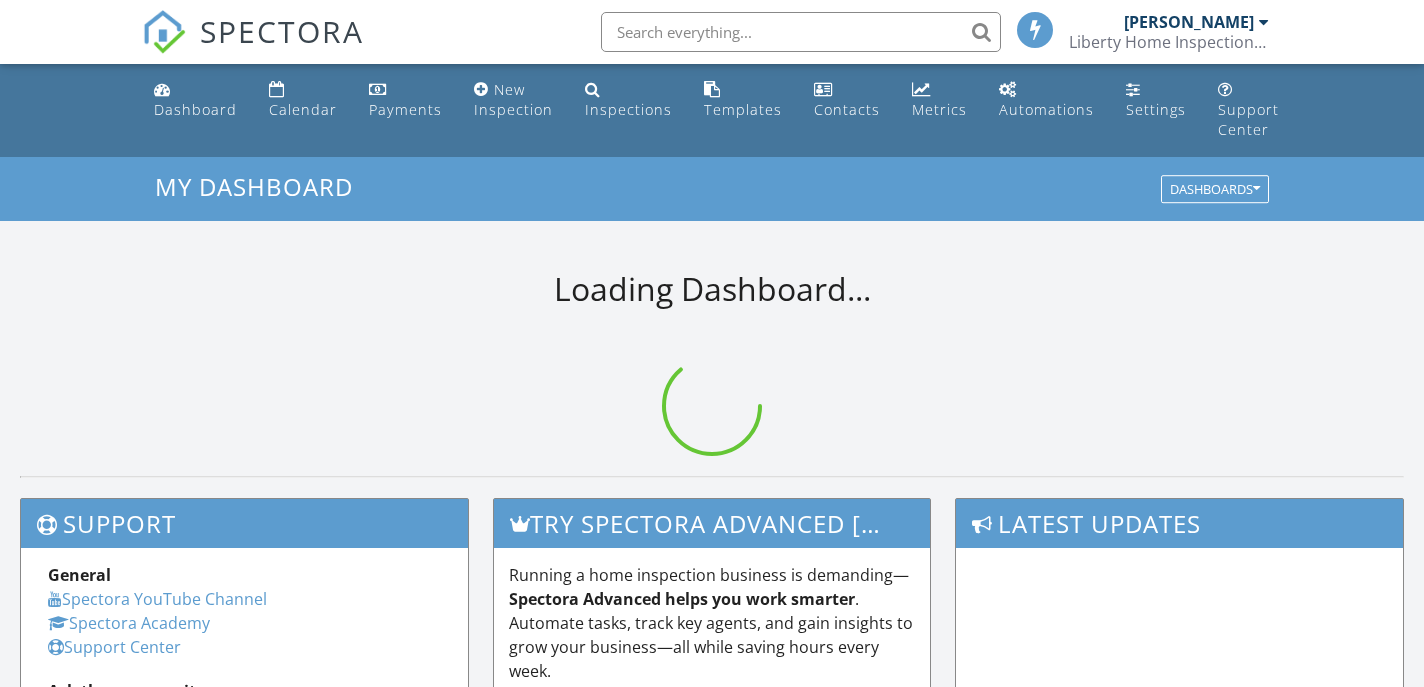 scroll, scrollTop: 0, scrollLeft: 0, axis: both 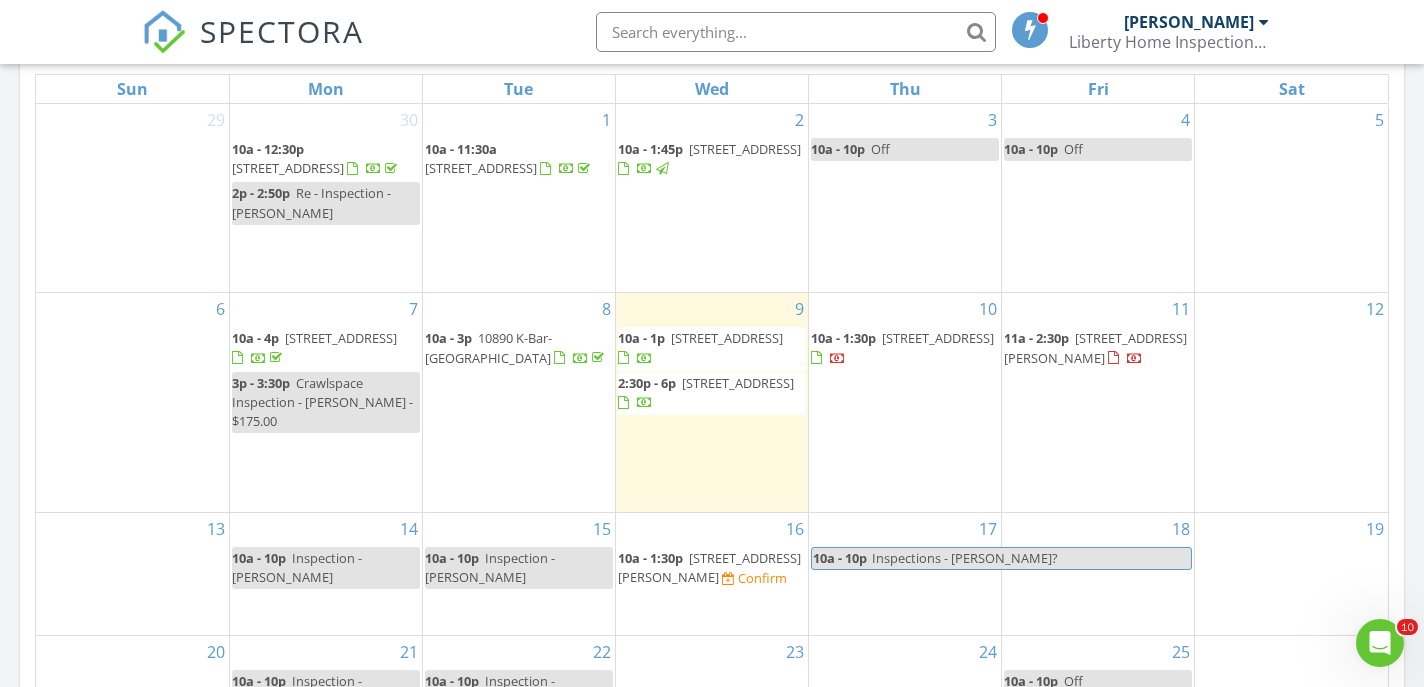 click on "Today
Brian DeLuca
10:00 am
2300 E Royal Ave, Nampa, ID 83686
Brian DeLuca
25 minutes drive time   12.9 miles       2:30 pm
14749 N Ninja Wy, Nampa, ID 83651
Brian DeLuca
15 minutes drive time   6.8 miles       New Inspection     New Quote         Map               1 2 + − West Amity Road, East Amity Road, West Greenhurst Road, South Middleton Road 31.7 km, 39 min Head west on West Deschutes Drive 200 m Continue slightly left onto South Heritage Avenue 250 m Turn right onto West Pontler Street 60 m Turn left onto South Cloverdale Road 900 m Turn right onto West Amity Road 1.5 km Enter the traffic circle and take the 2nd exit onto East Amity Road 40 m Exit the traffic circle onto East Amity Road 10 km Continue onto East Amity Avenue 1.5 km Enter the traffic circle and take the 2nd exit onto East Amity Avenue 35 m 70 m" at bounding box center [712, 223] 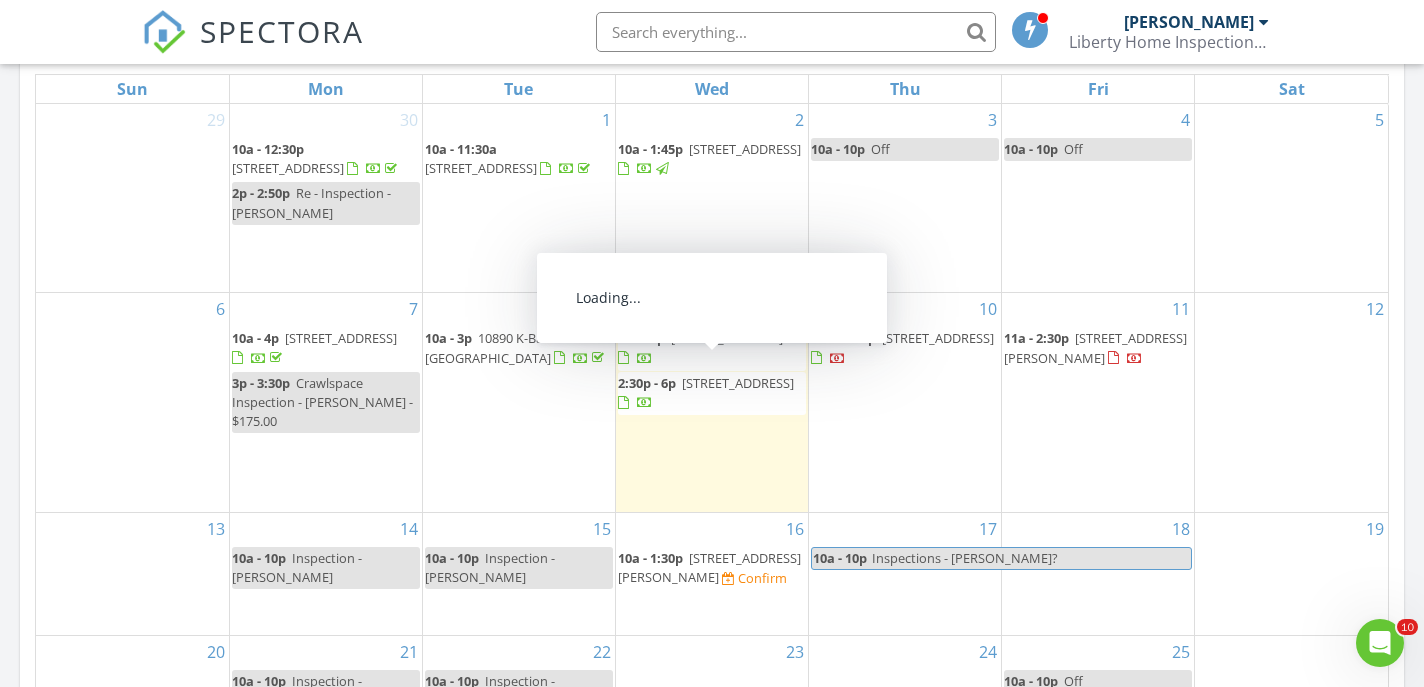 click on "Today
Brian DeLuca
10:00 am
2300 E Royal Ave, Nampa, ID 83686
Brian DeLuca
25 minutes drive time   12.9 miles       2:30 pm
14749 N Ninja Wy, Nampa, ID 83651
Brian DeLuca
15 minutes drive time   6.8 miles       New Inspection     New Quote         Map               1 2 + − West Amity Road, East Amity Road, West Greenhurst Road, South Middleton Road 31.7 km, 39 min Head west on West Deschutes Drive 200 m Continue slightly left onto South Heritage Avenue 250 m Turn right onto West Pontler Street 60 m Turn left onto South Cloverdale Road 900 m Turn right onto West Amity Road 1.5 km Enter the traffic circle and take the 2nd exit onto East Amity Road 40 m Exit the traffic circle onto East Amity Road 10 km Continue onto East Amity Avenue 1.5 km Enter the traffic circle and take the 2nd exit onto East Amity Avenue 35 m 70 m" at bounding box center (712, 223) 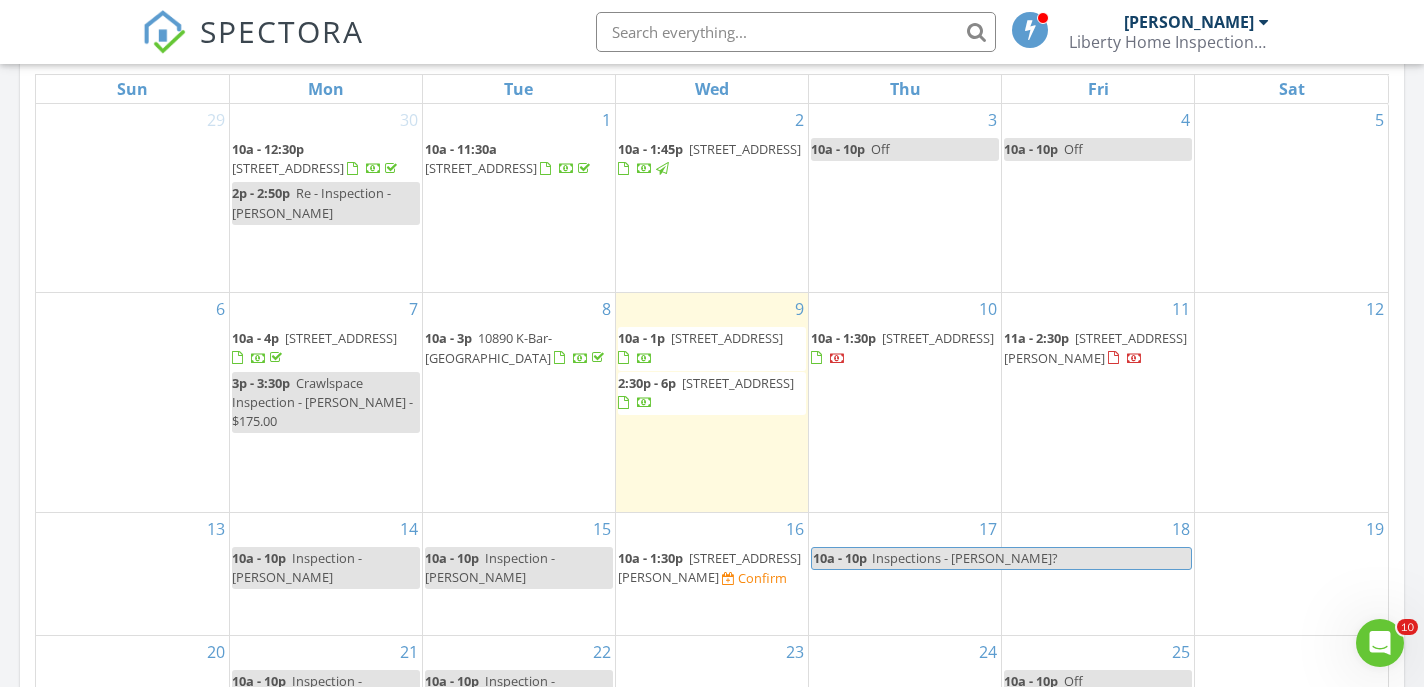 click on "Inspection - Perry" at bounding box center [490, 567] 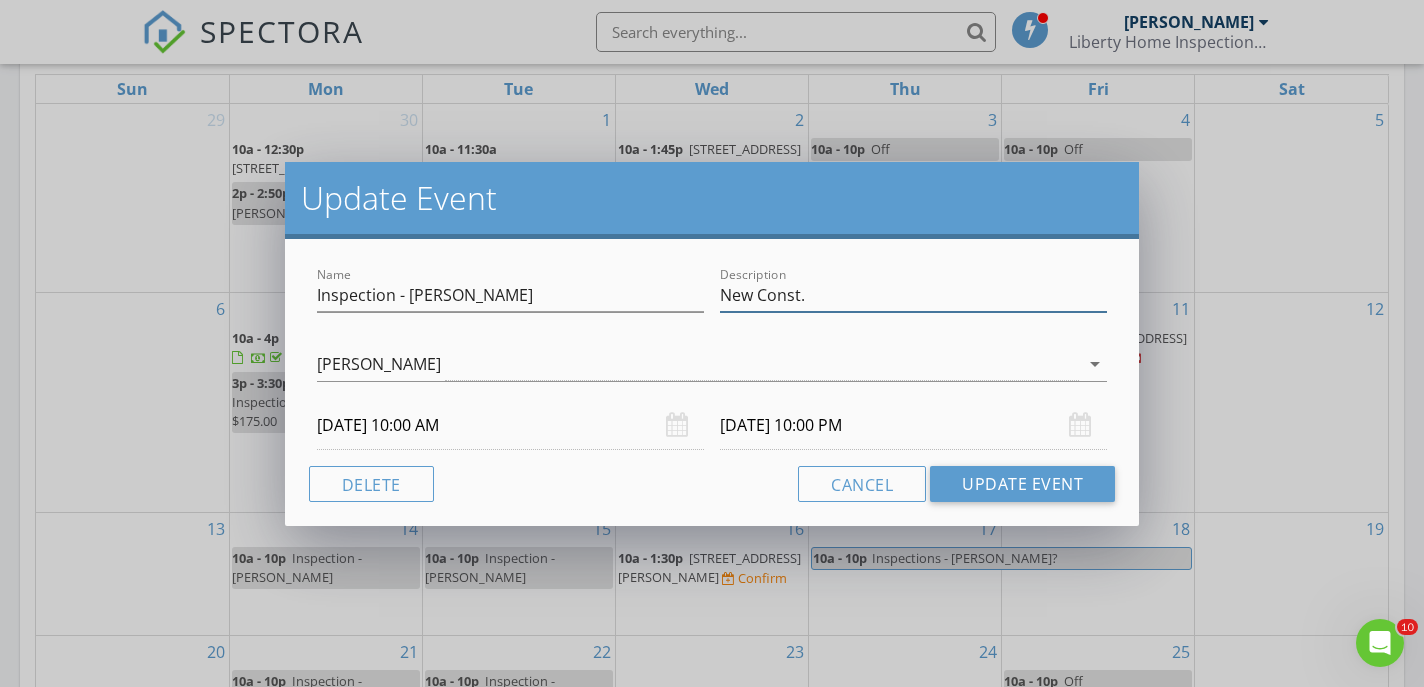 click on "New Const." at bounding box center (913, 295) 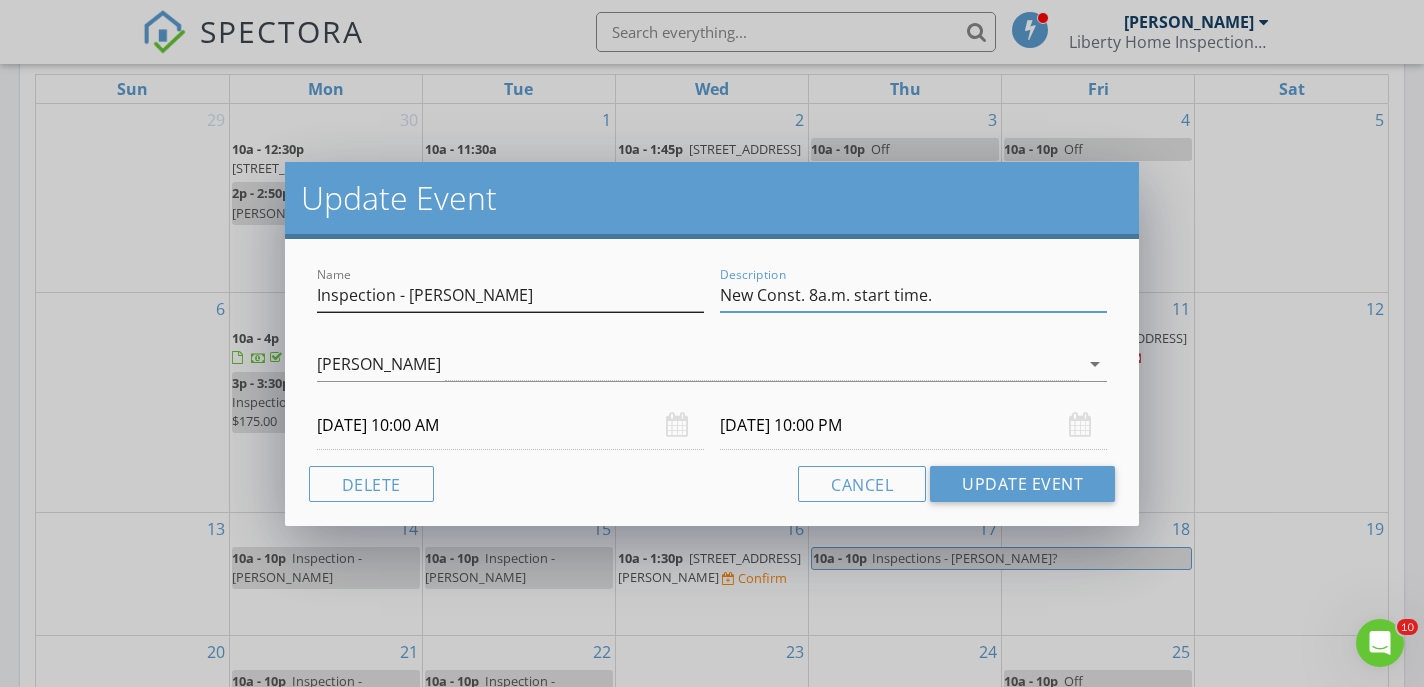 type on "New Const. 8a.m. start time." 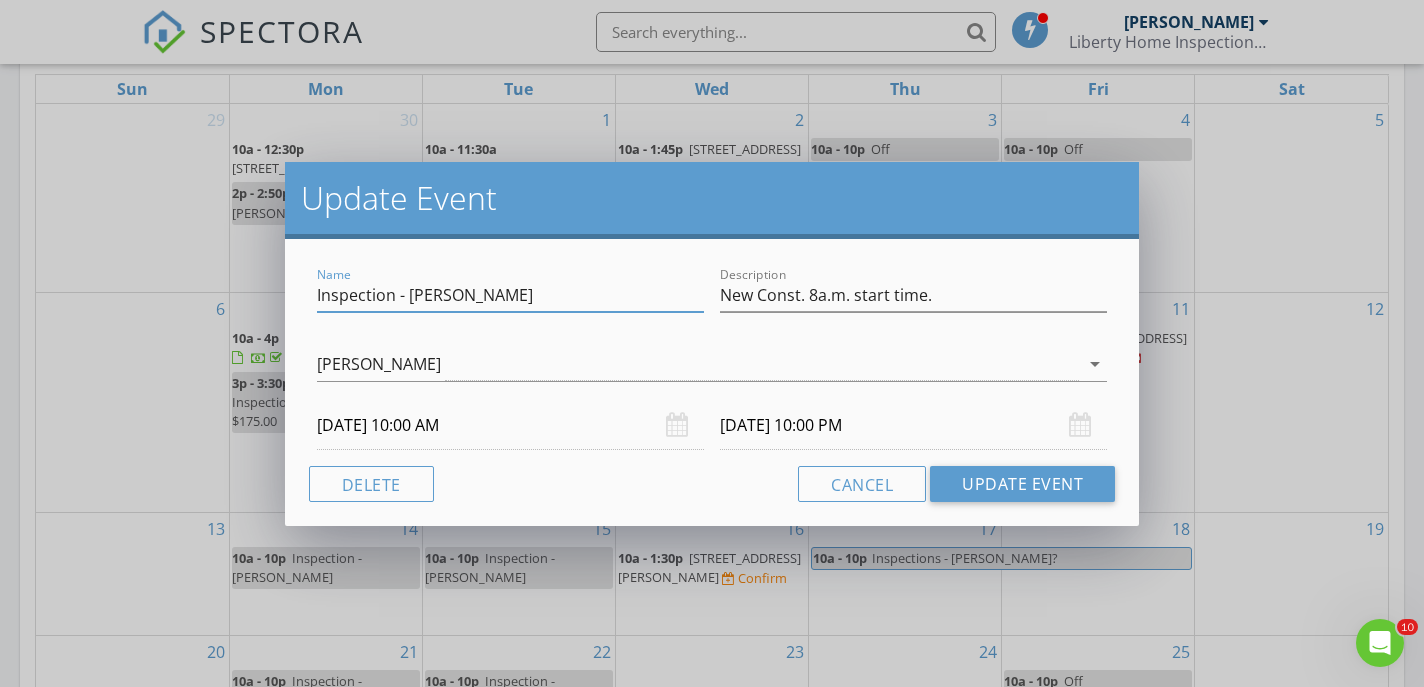 click on "Inspection - Perry" at bounding box center [510, 295] 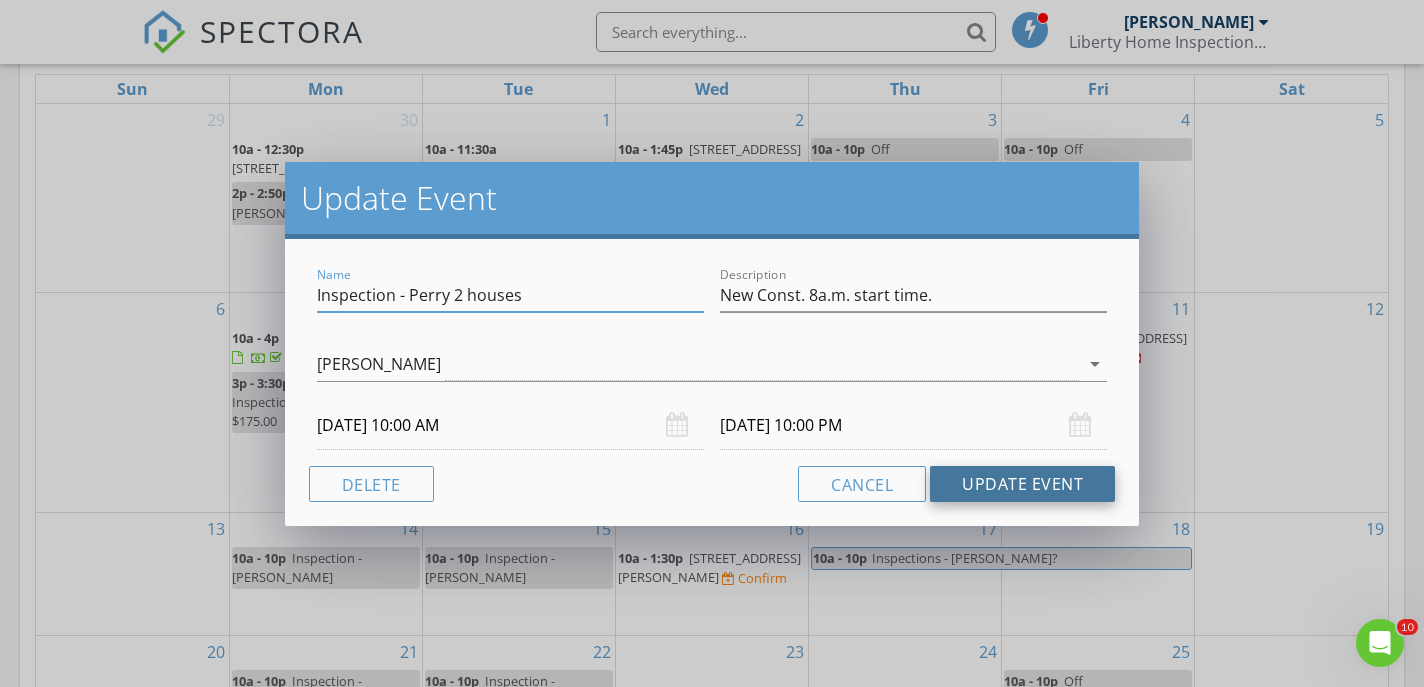 type on "Inspection - Perry 2 houses" 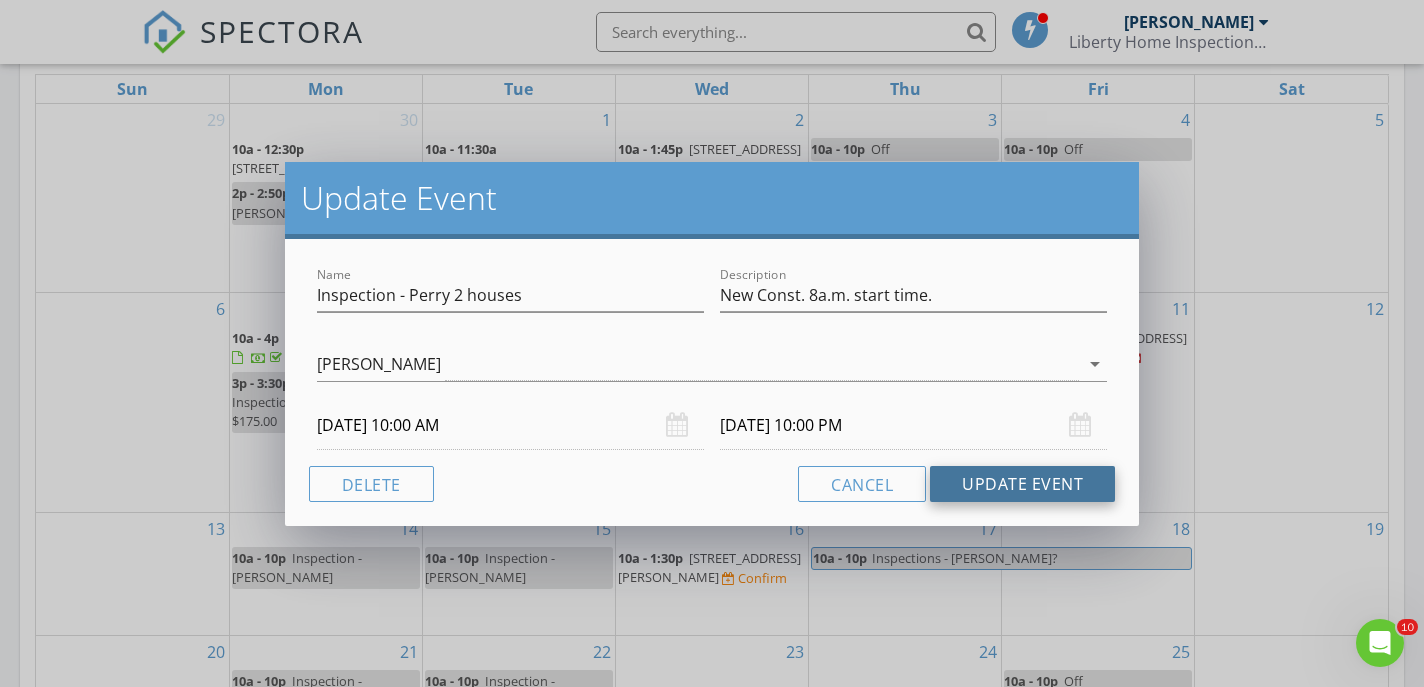 click on "Update Event" at bounding box center (1022, 484) 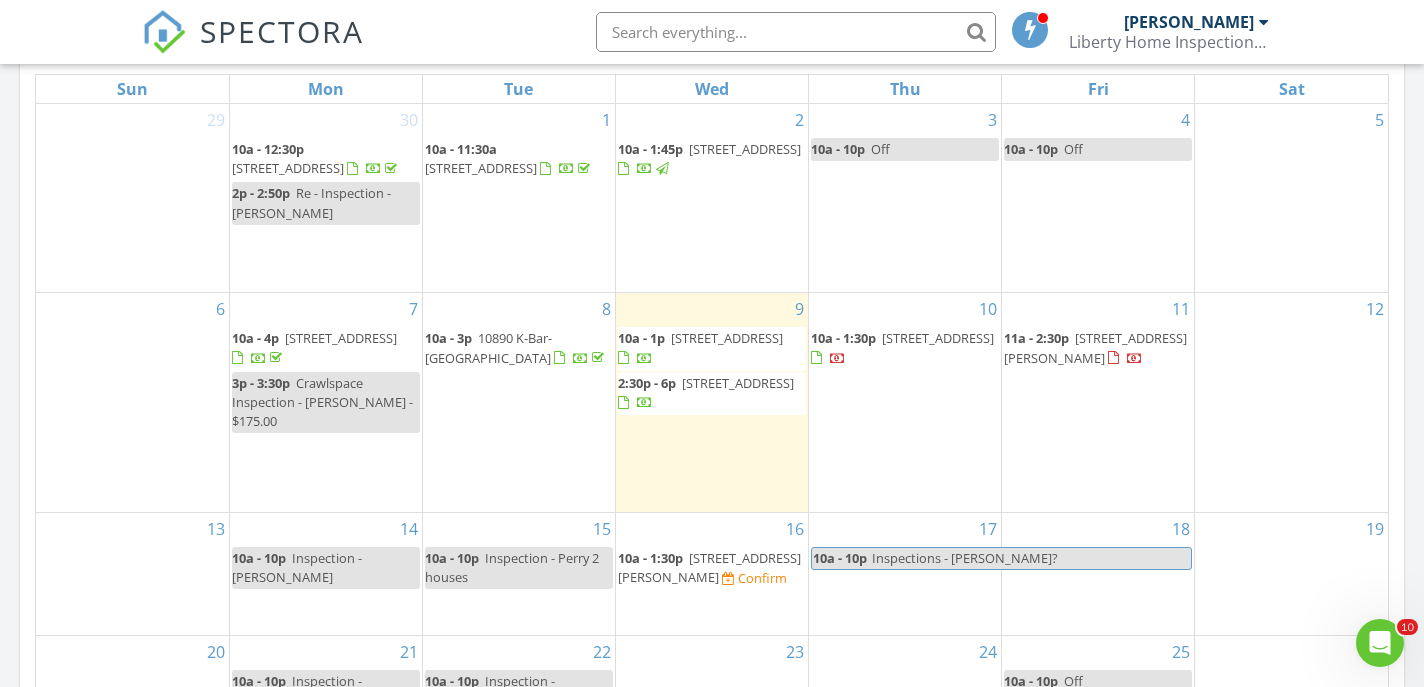 click on "Inspections - Perry?" at bounding box center (965, 558) 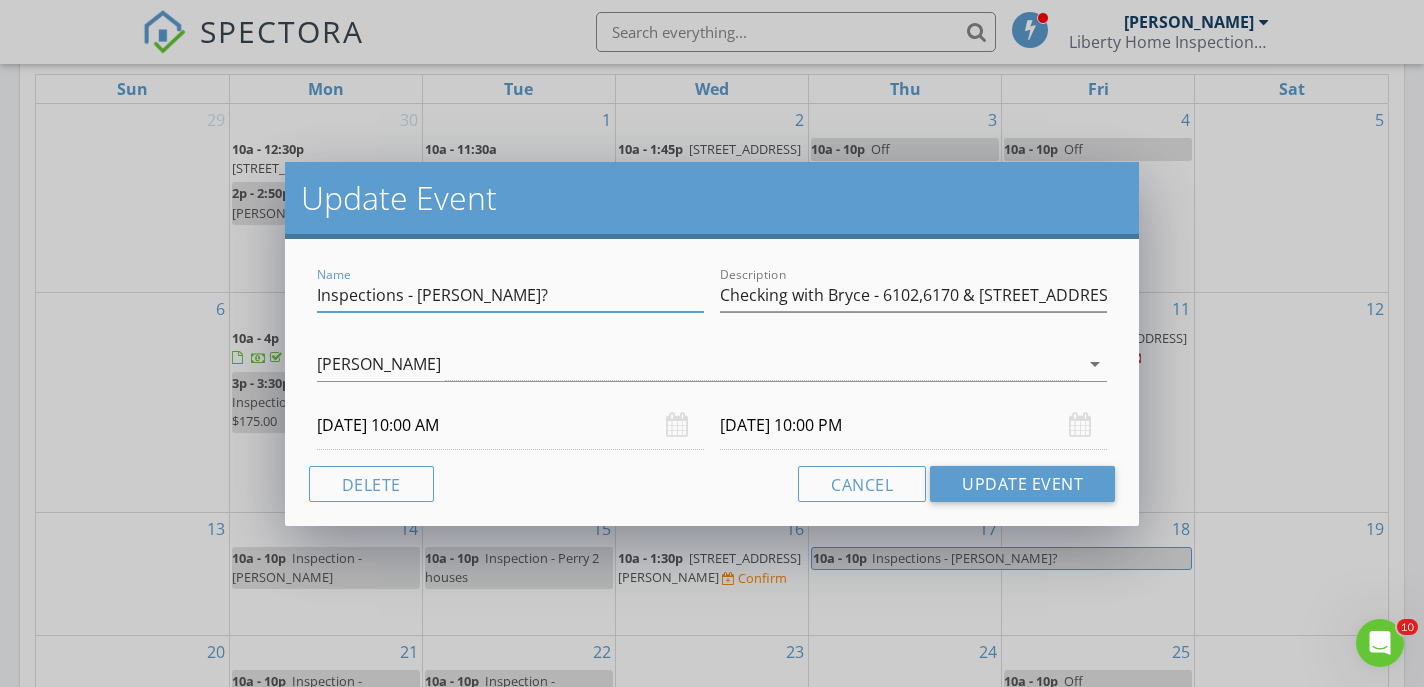click on "Inspections - Perry?" at bounding box center (510, 295) 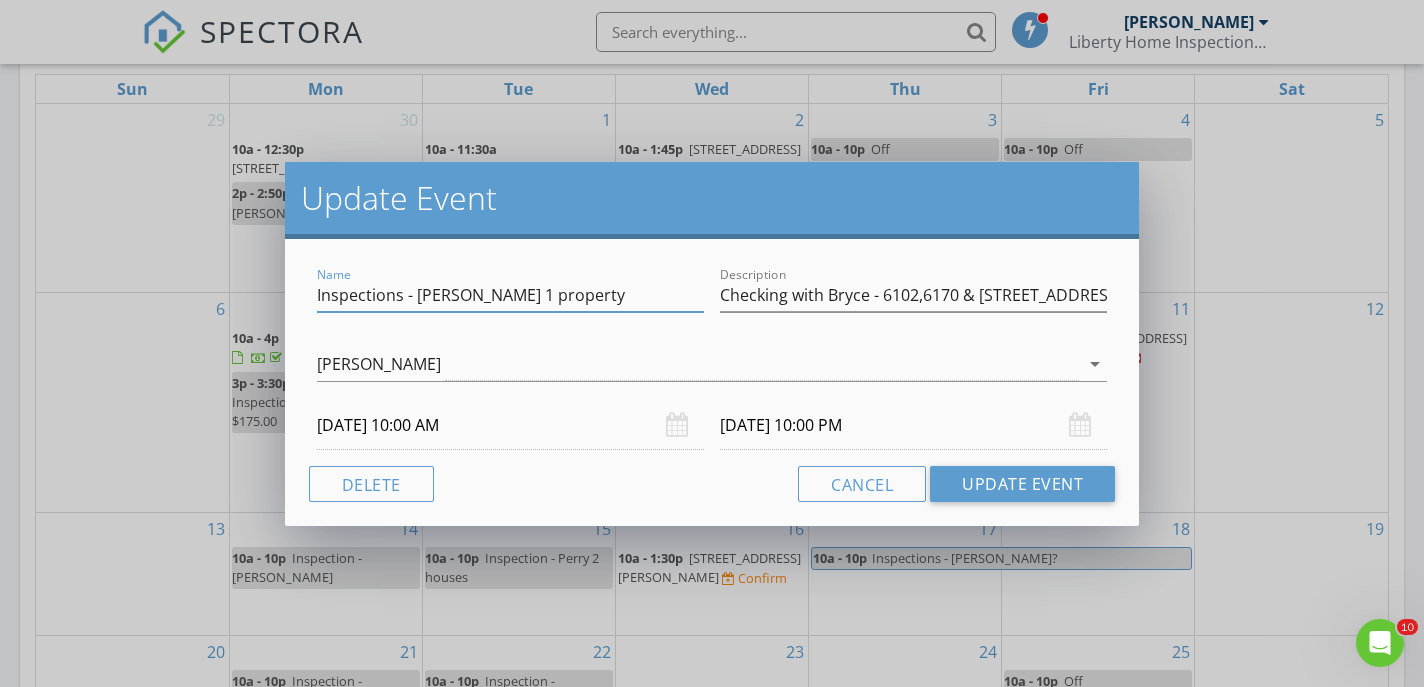 type on "Inspections - Perry 1 property" 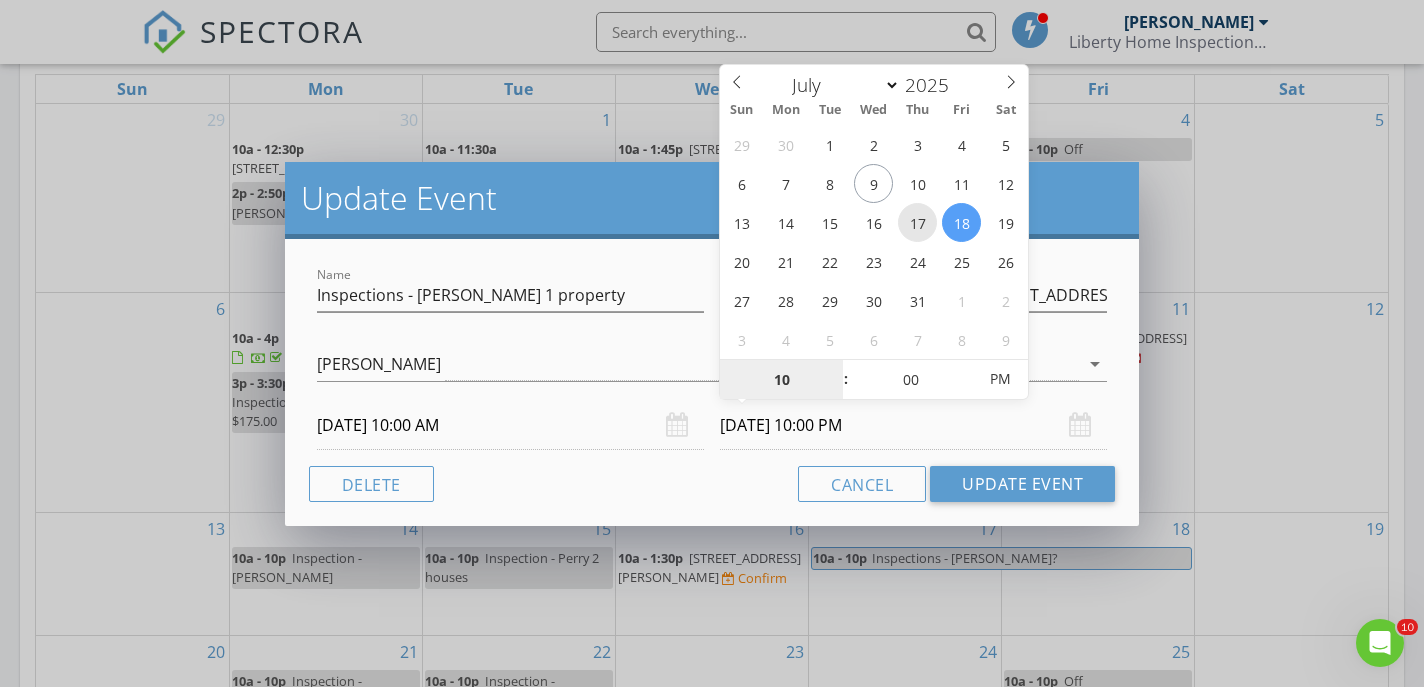 type on "07/17/2025 10:00 PM" 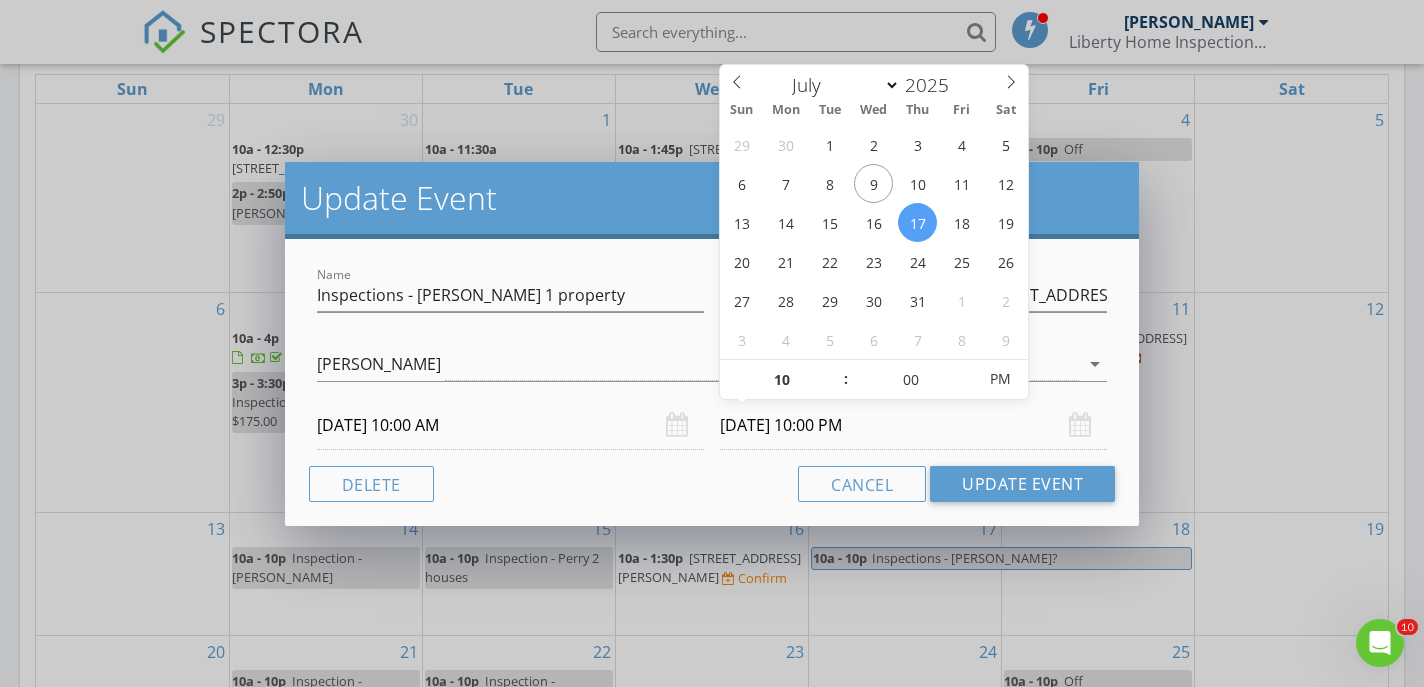 click on "Name Inspections - Perry 1 property" at bounding box center [510, 299] 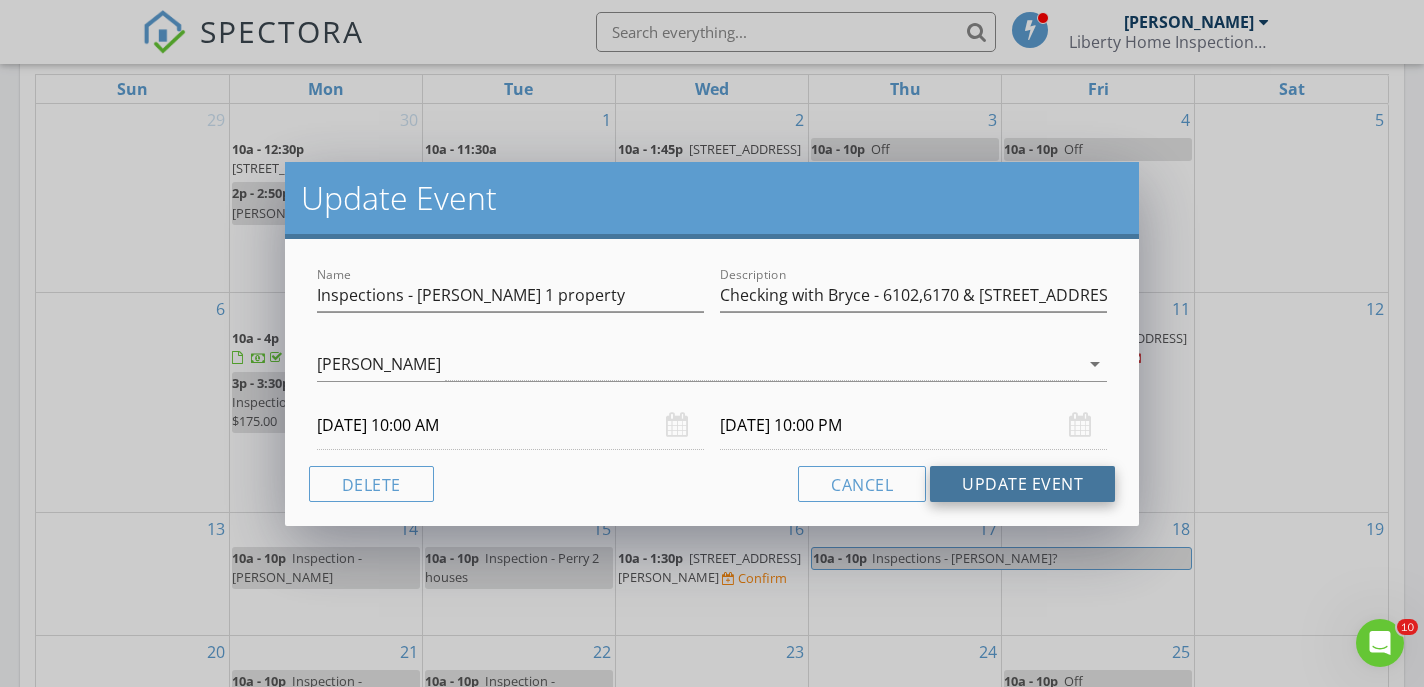 click on "Update Event" at bounding box center (1022, 484) 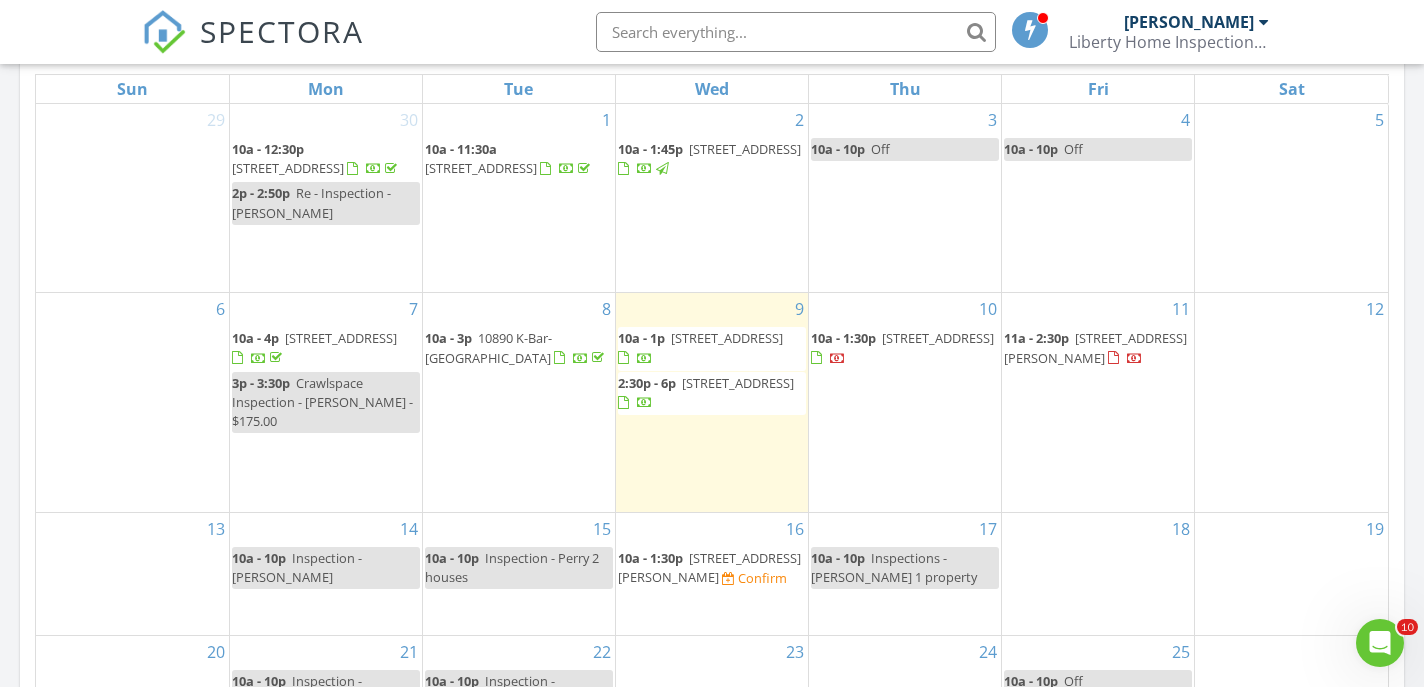 click on "2300 E Royal Ave, Nampa 83686" at bounding box center (727, 338) 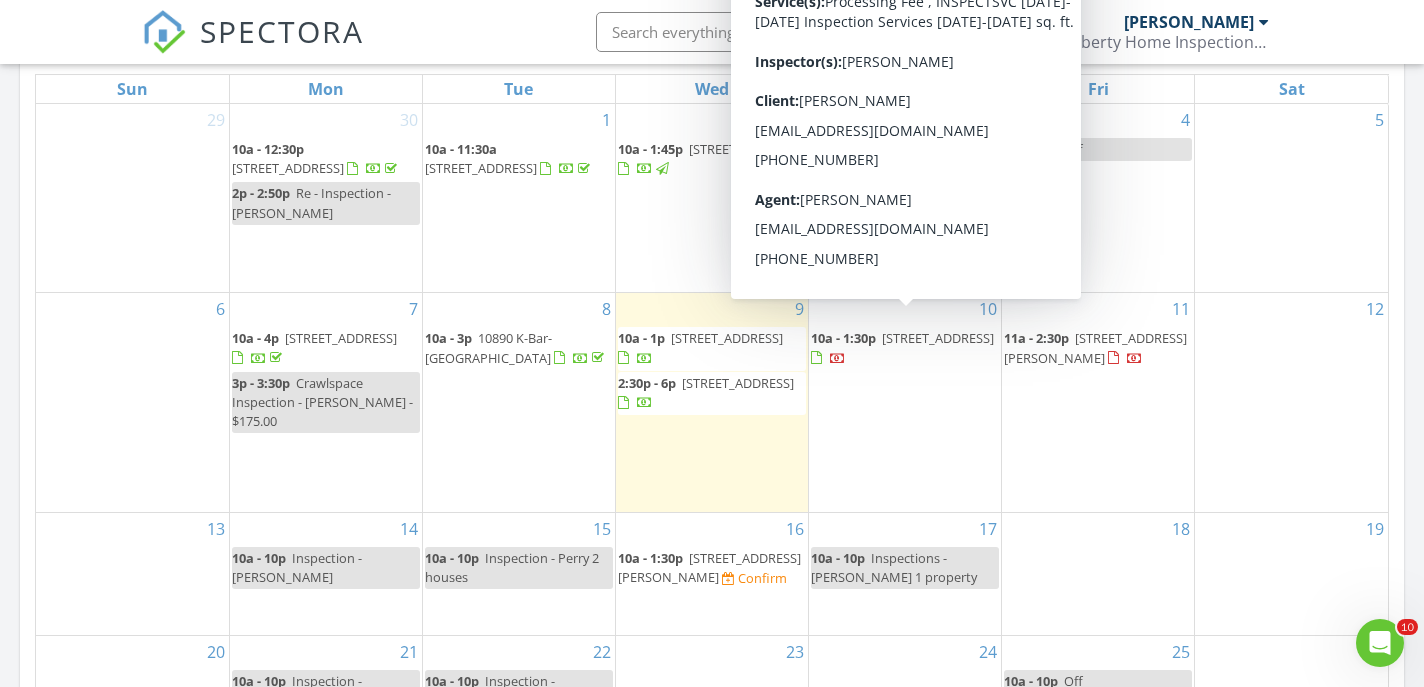 click on "11794 W Giants Dr, Boise 83709" at bounding box center [938, 338] 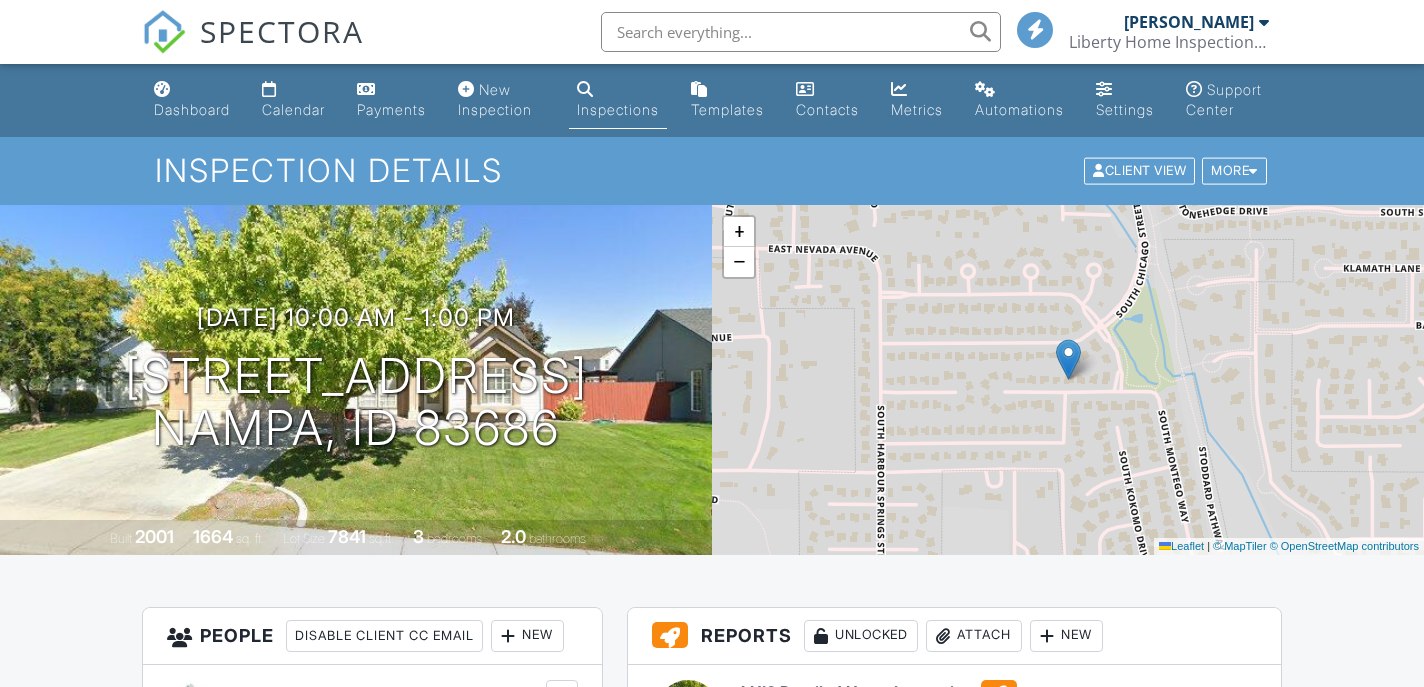 scroll, scrollTop: 0, scrollLeft: 0, axis: both 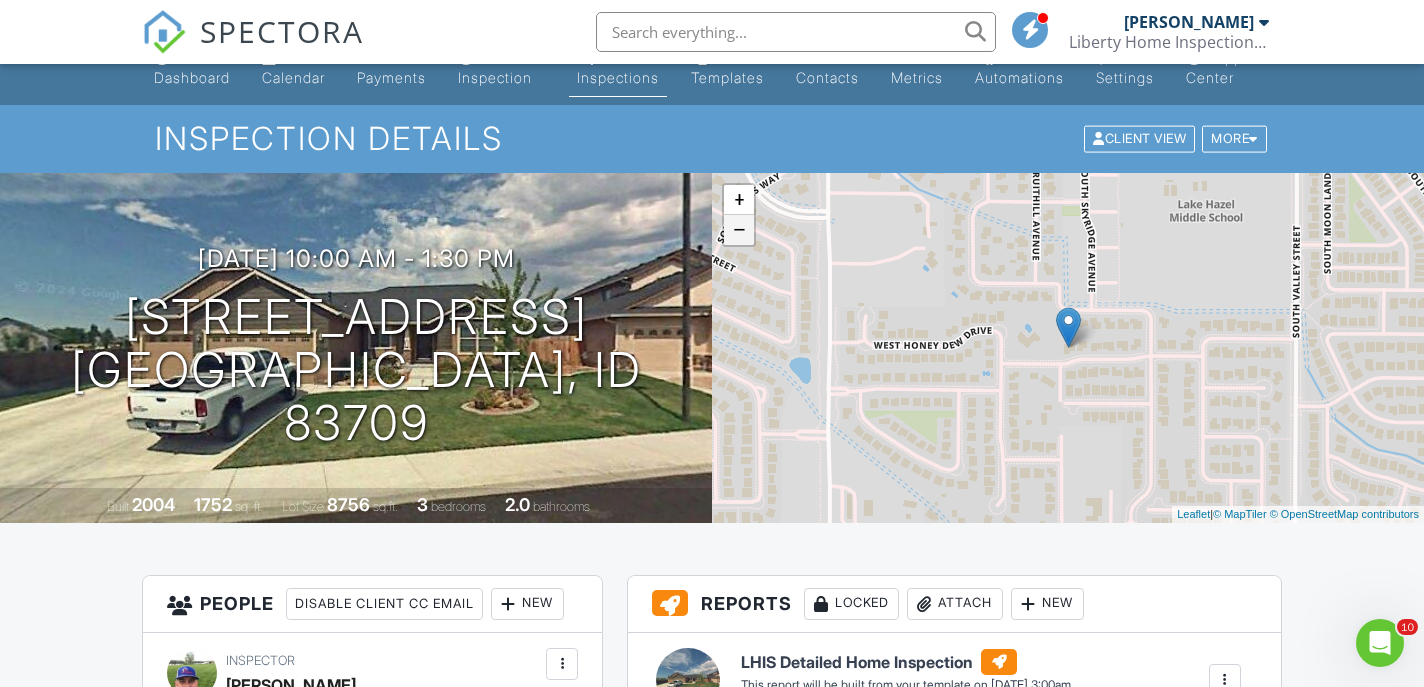 click on "−" at bounding box center [739, 230] 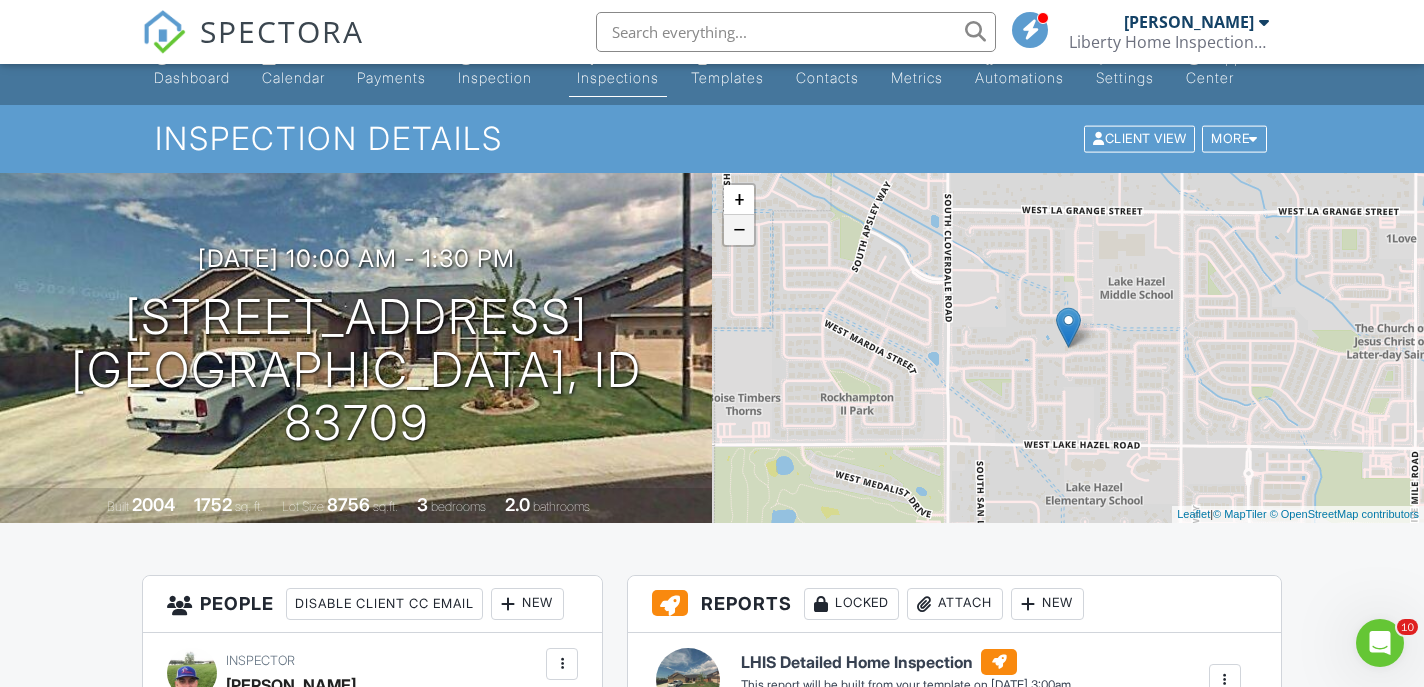 click on "−" at bounding box center (739, 230) 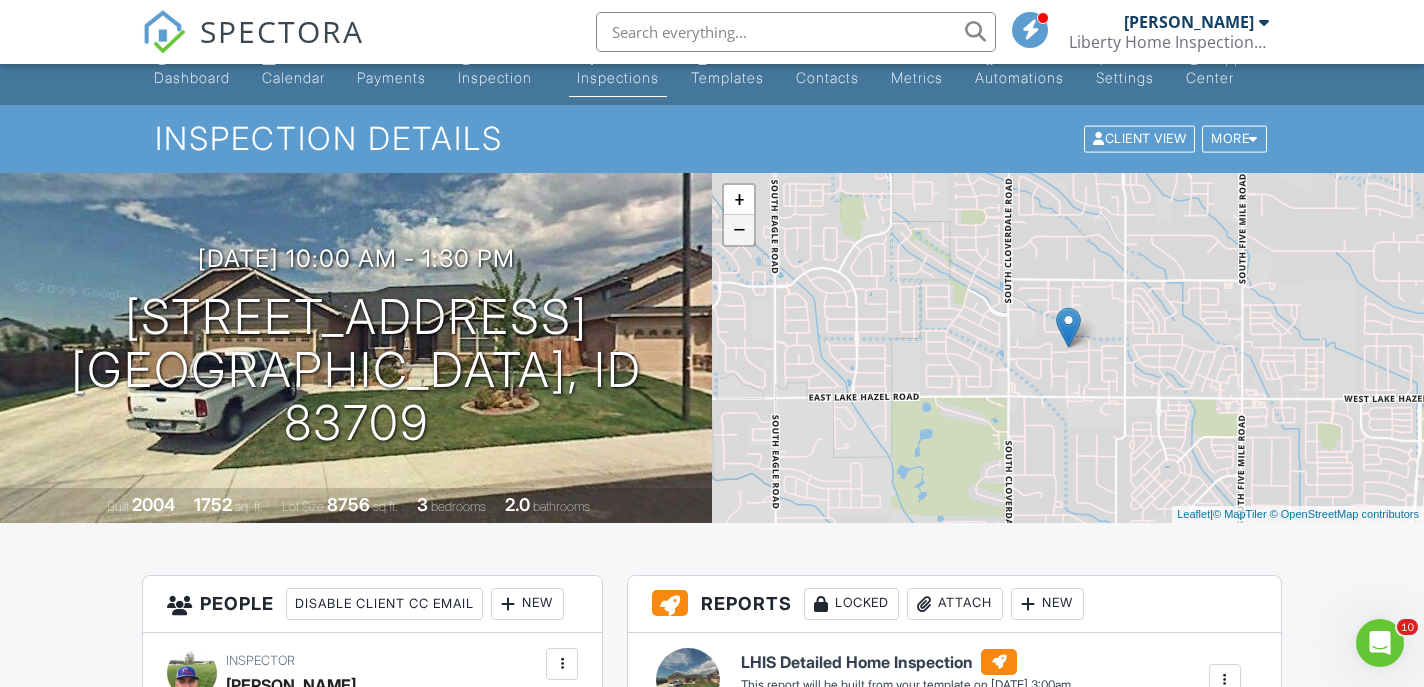 click on "−" at bounding box center [739, 230] 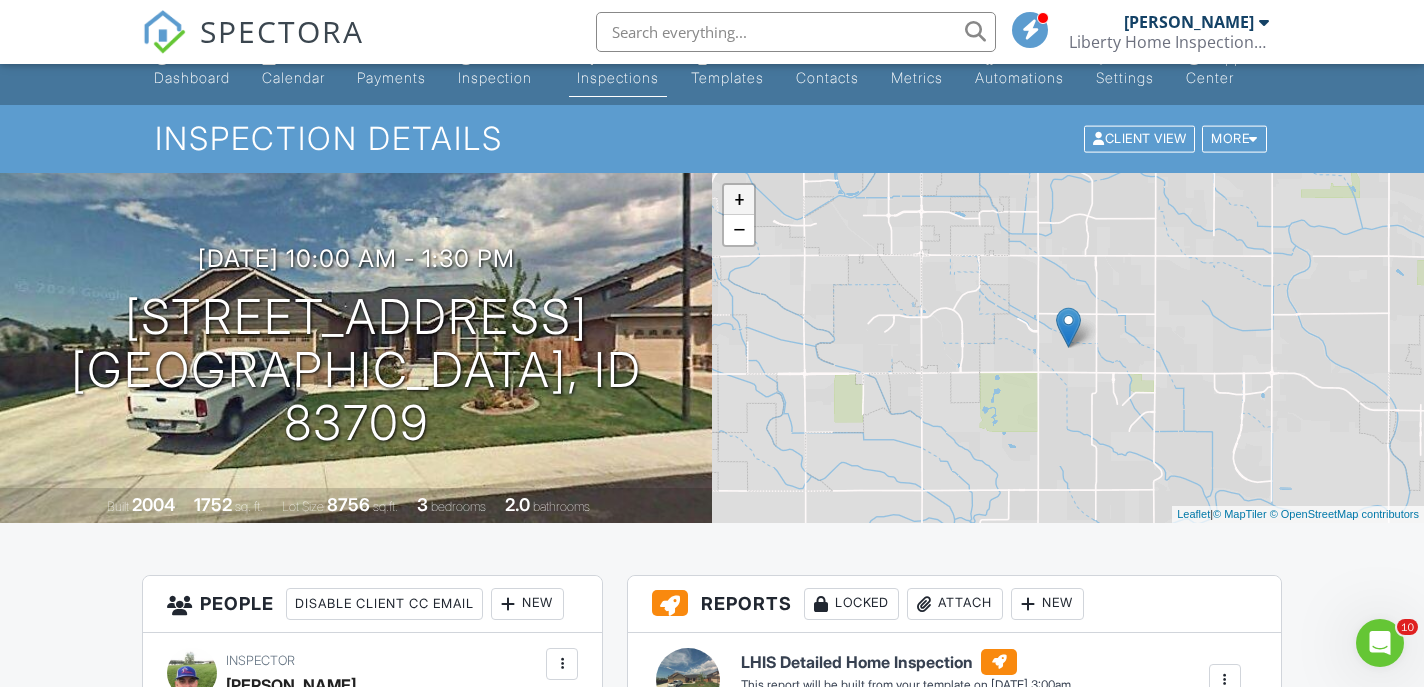 click on "+" at bounding box center (739, 200) 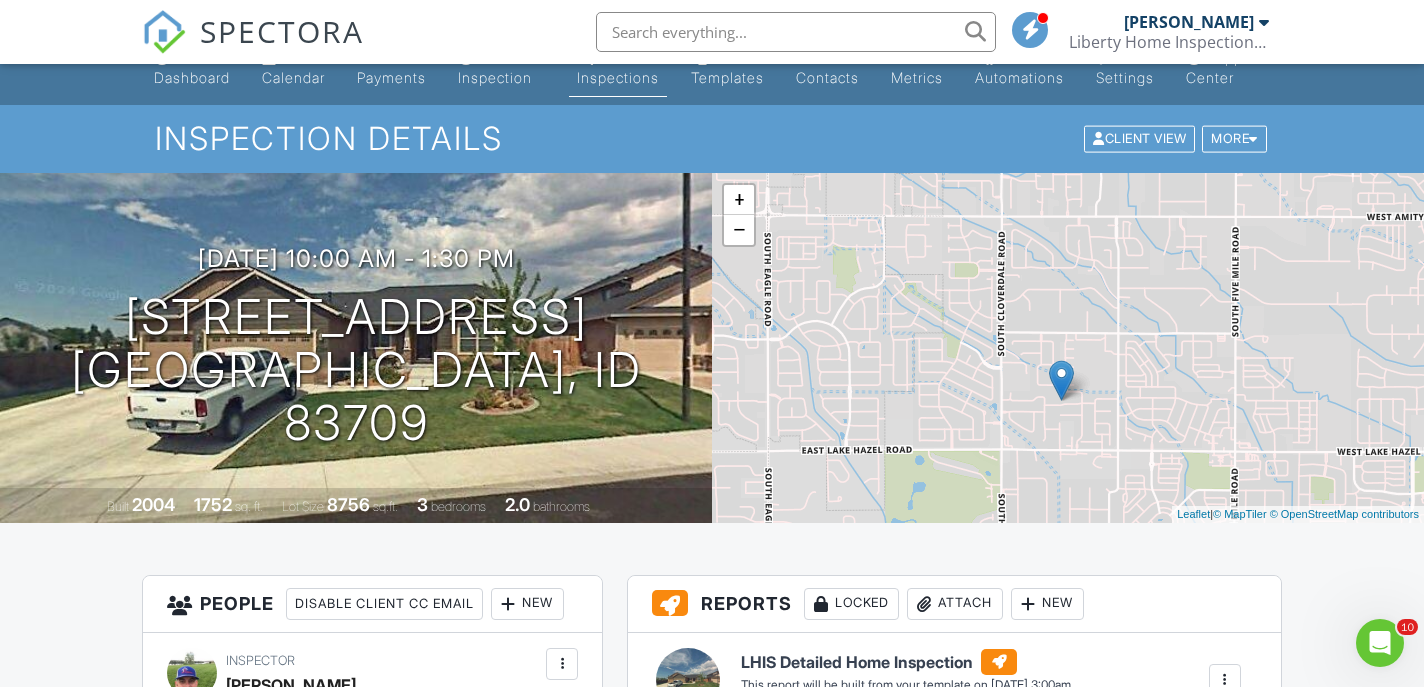 drag, startPoint x: 931, startPoint y: 279, endPoint x: 924, endPoint y: 335, distance: 56.435802 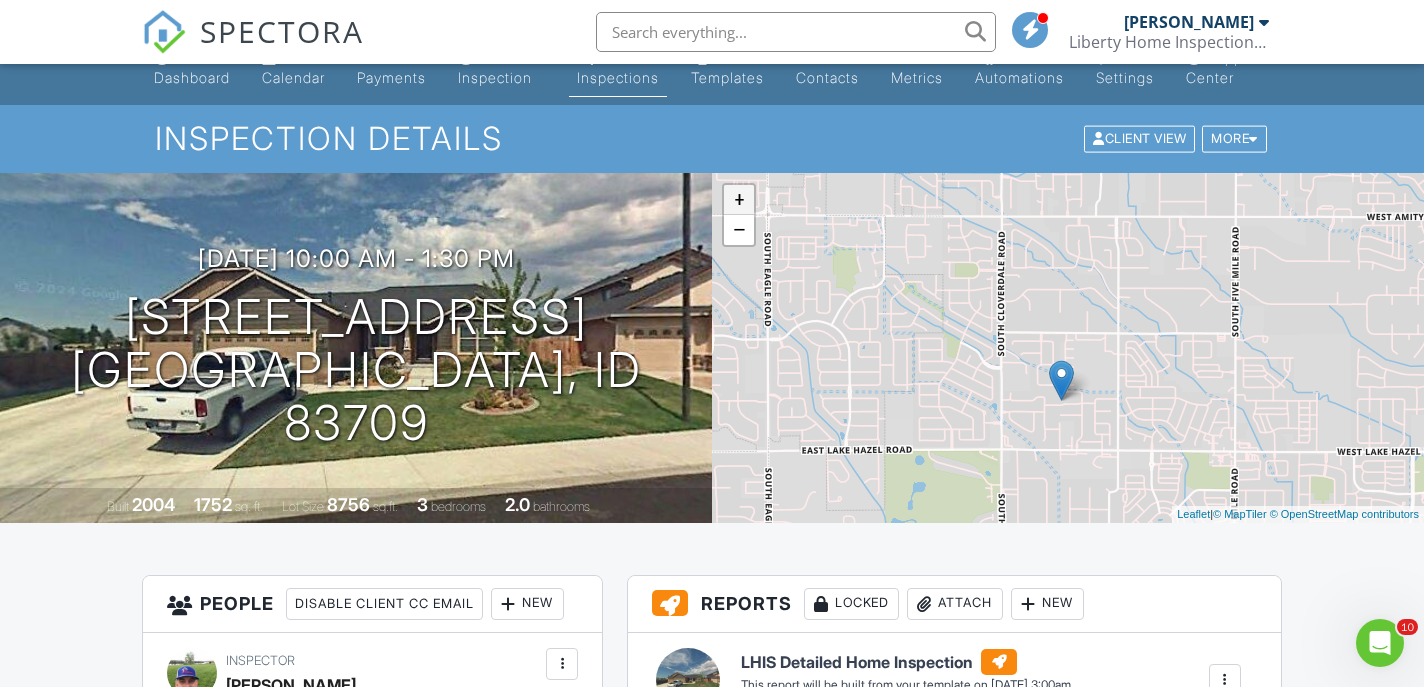 click on "+" at bounding box center [739, 200] 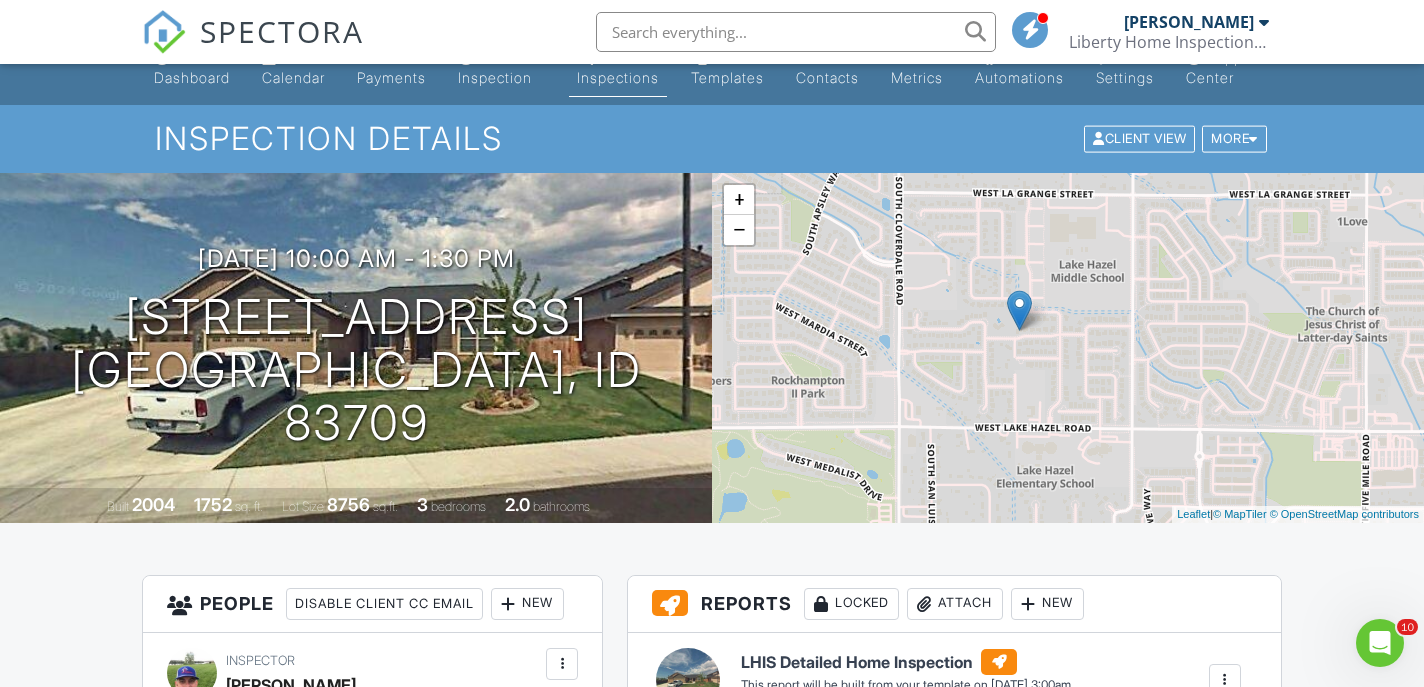 drag, startPoint x: 869, startPoint y: 421, endPoint x: 832, endPoint y: 288, distance: 138.05072 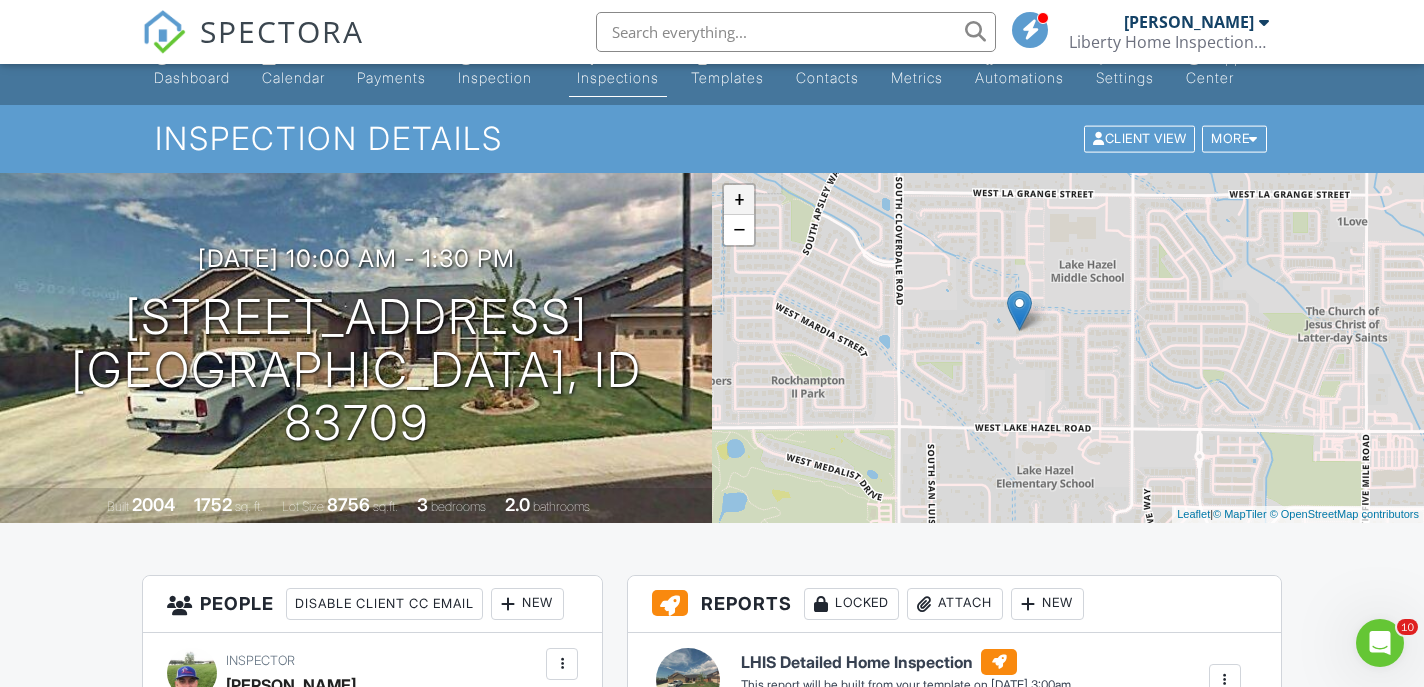 click on "+" at bounding box center [739, 200] 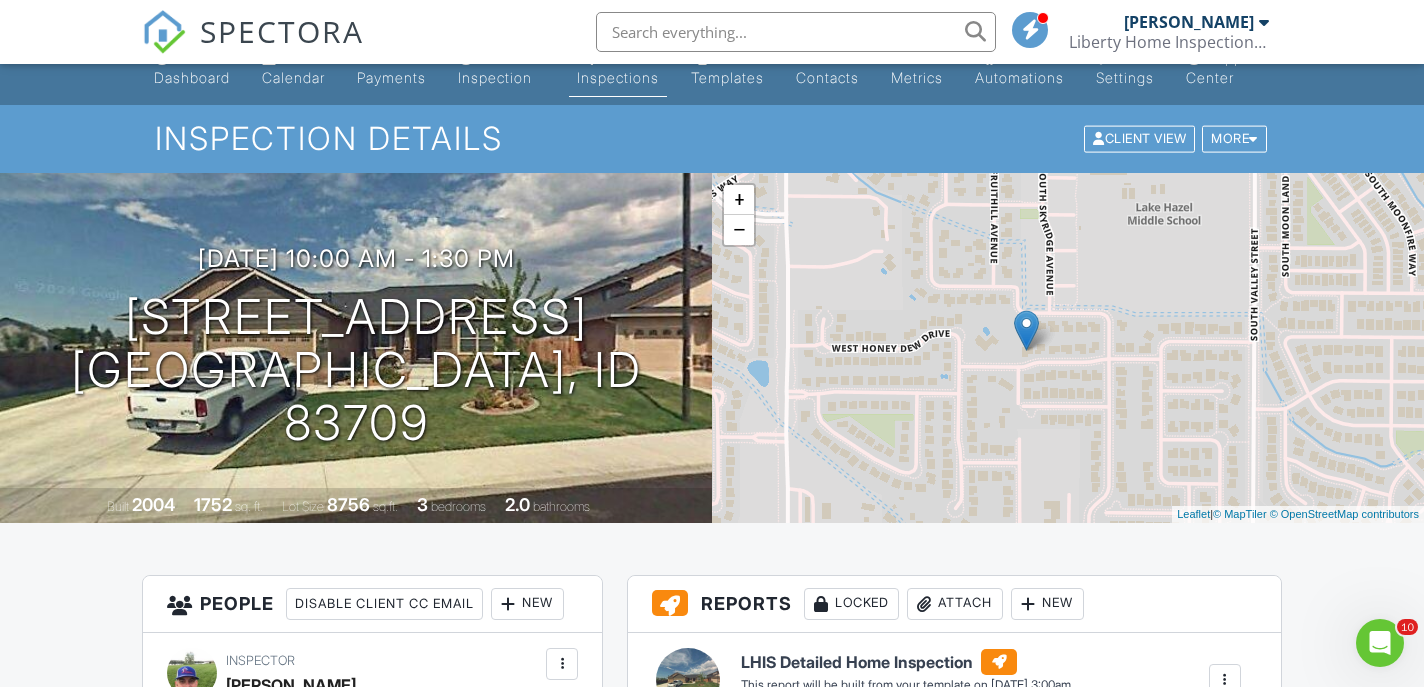 drag, startPoint x: 810, startPoint y: 379, endPoint x: 870, endPoint y: 425, distance: 75.60423 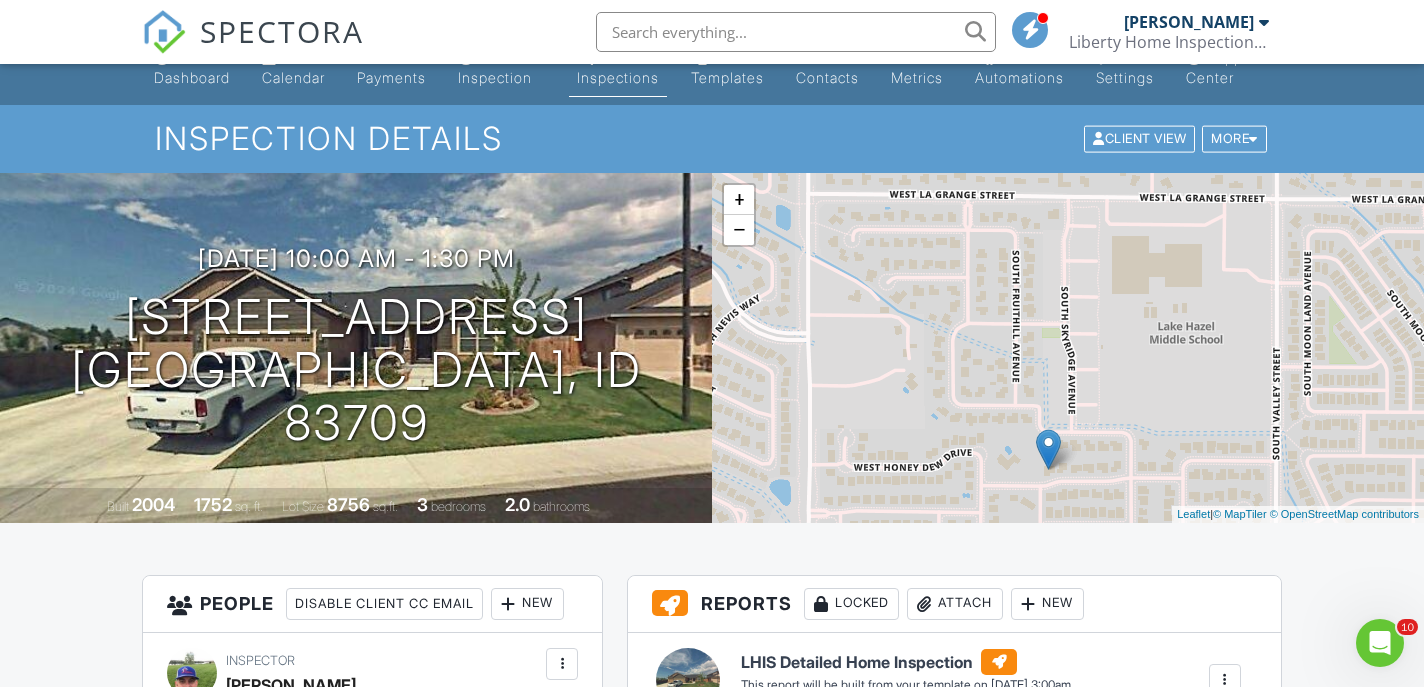 drag, startPoint x: 860, startPoint y: 360, endPoint x: 884, endPoint y: 454, distance: 97.015465 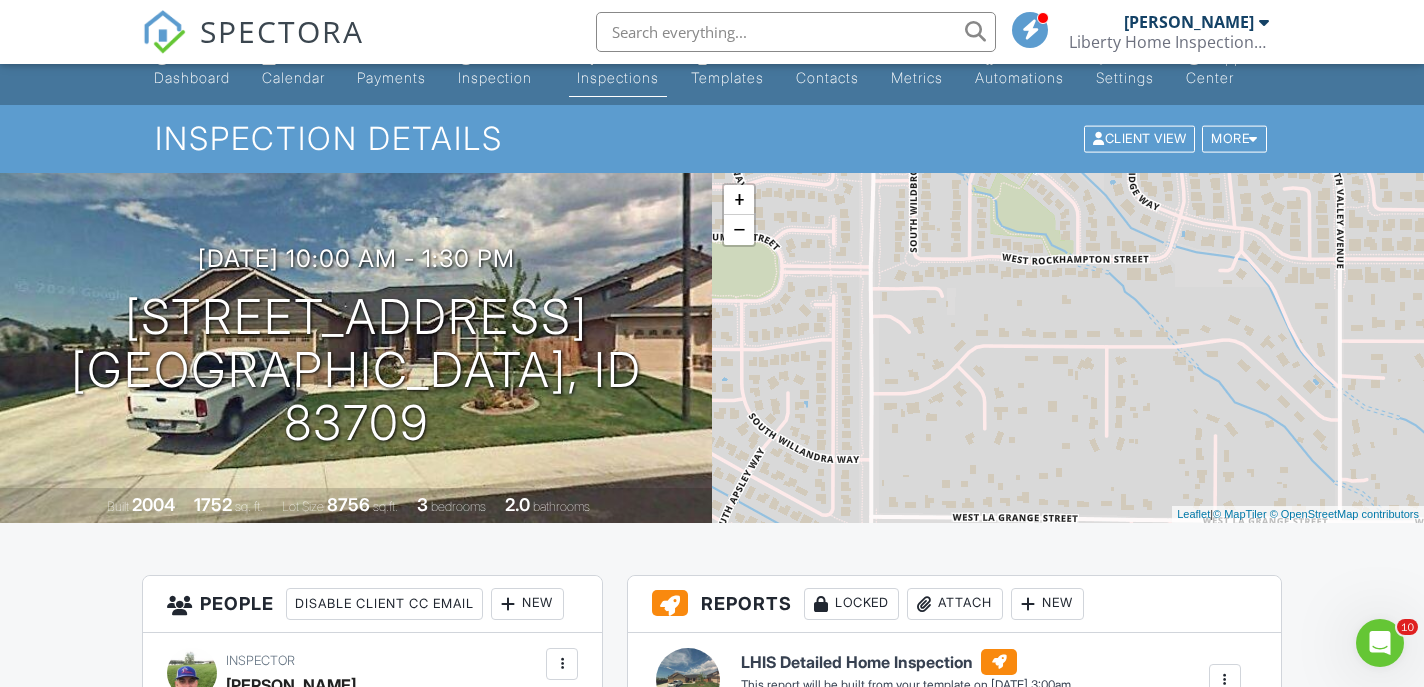 drag, startPoint x: 881, startPoint y: 281, endPoint x: 943, endPoint y: 606, distance: 330.861 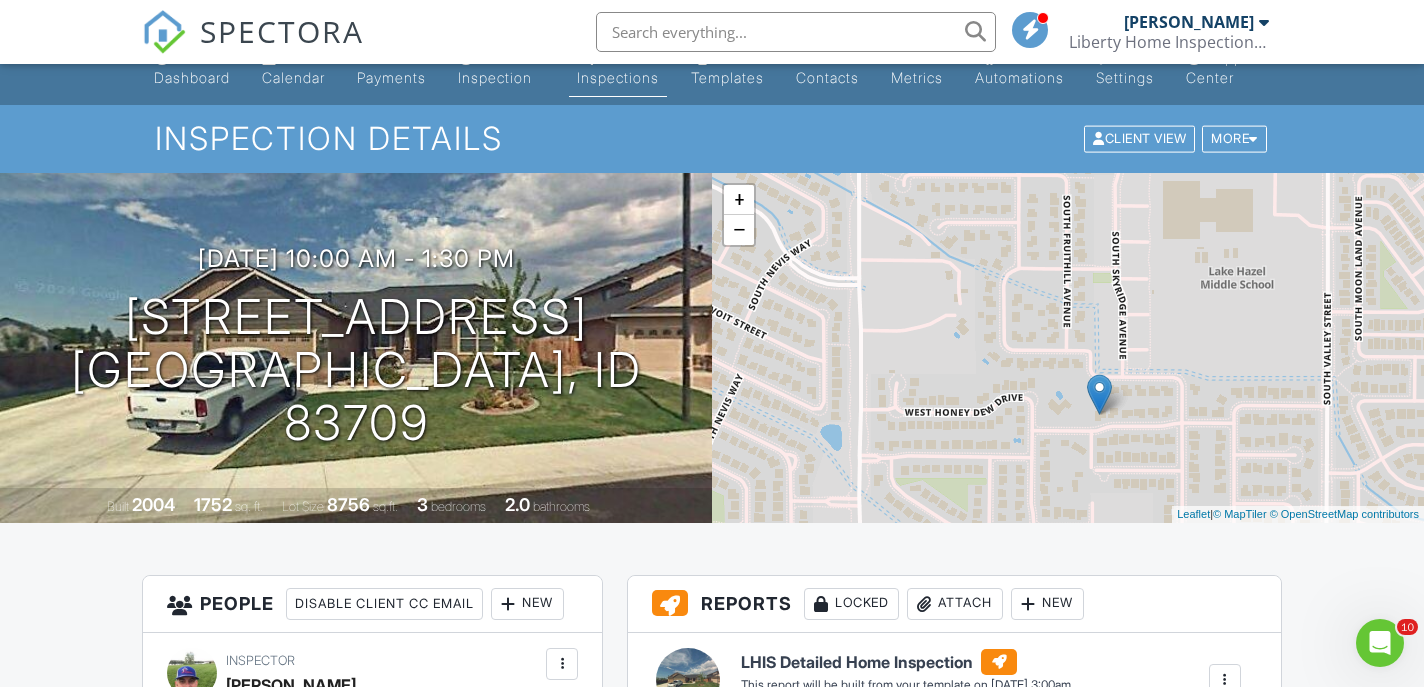 drag, startPoint x: 934, startPoint y: 400, endPoint x: 930, endPoint y: -2, distance: 402.0199 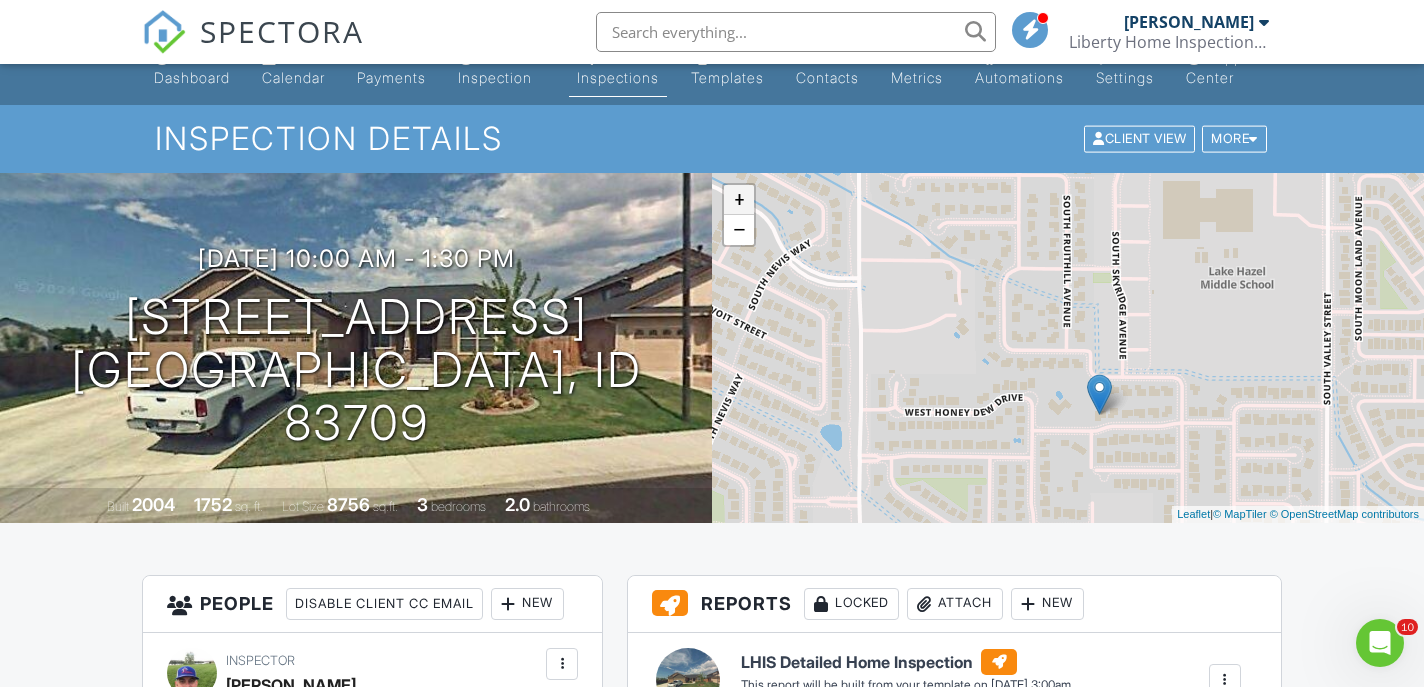 click on "+" at bounding box center (739, 200) 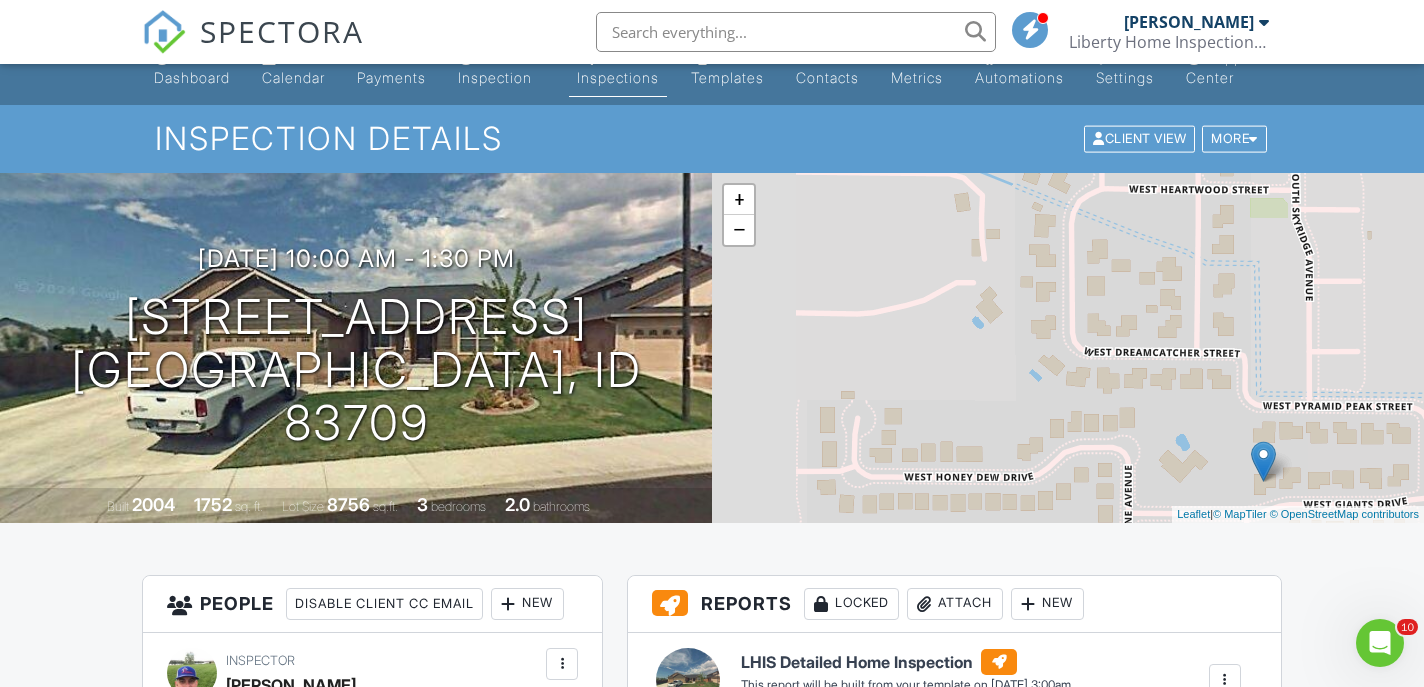 drag, startPoint x: 854, startPoint y: 389, endPoint x: 998, endPoint y: 389, distance: 144 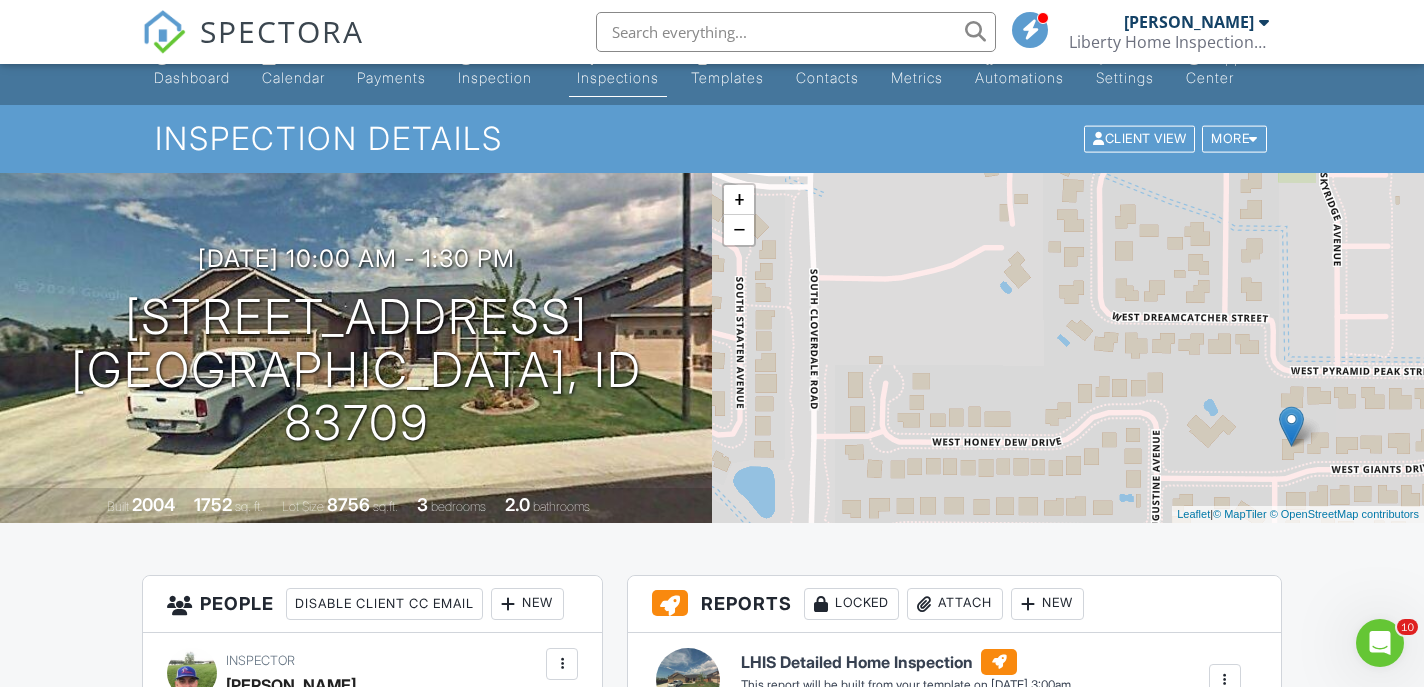 drag, startPoint x: 931, startPoint y: 299, endPoint x: 953, endPoint y: 262, distance: 43.046486 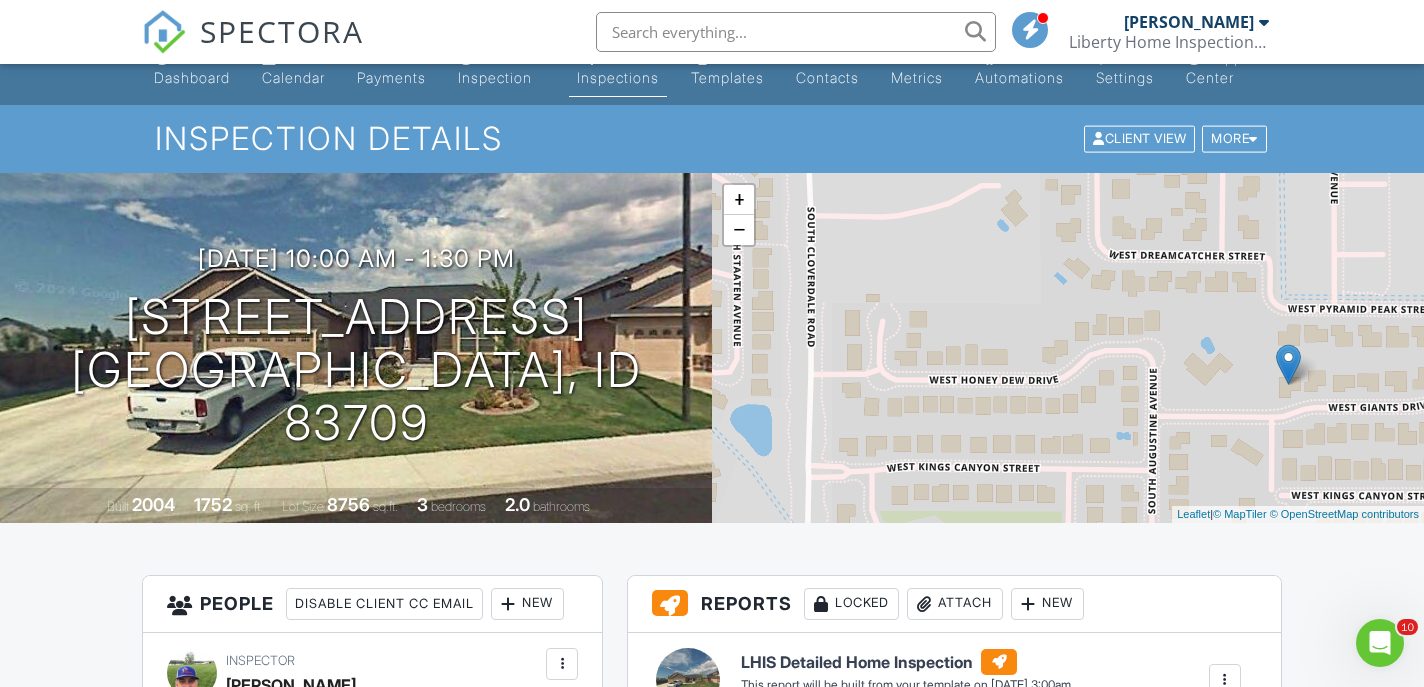 drag, startPoint x: 945, startPoint y: 373, endPoint x: 941, endPoint y: 310, distance: 63.126858 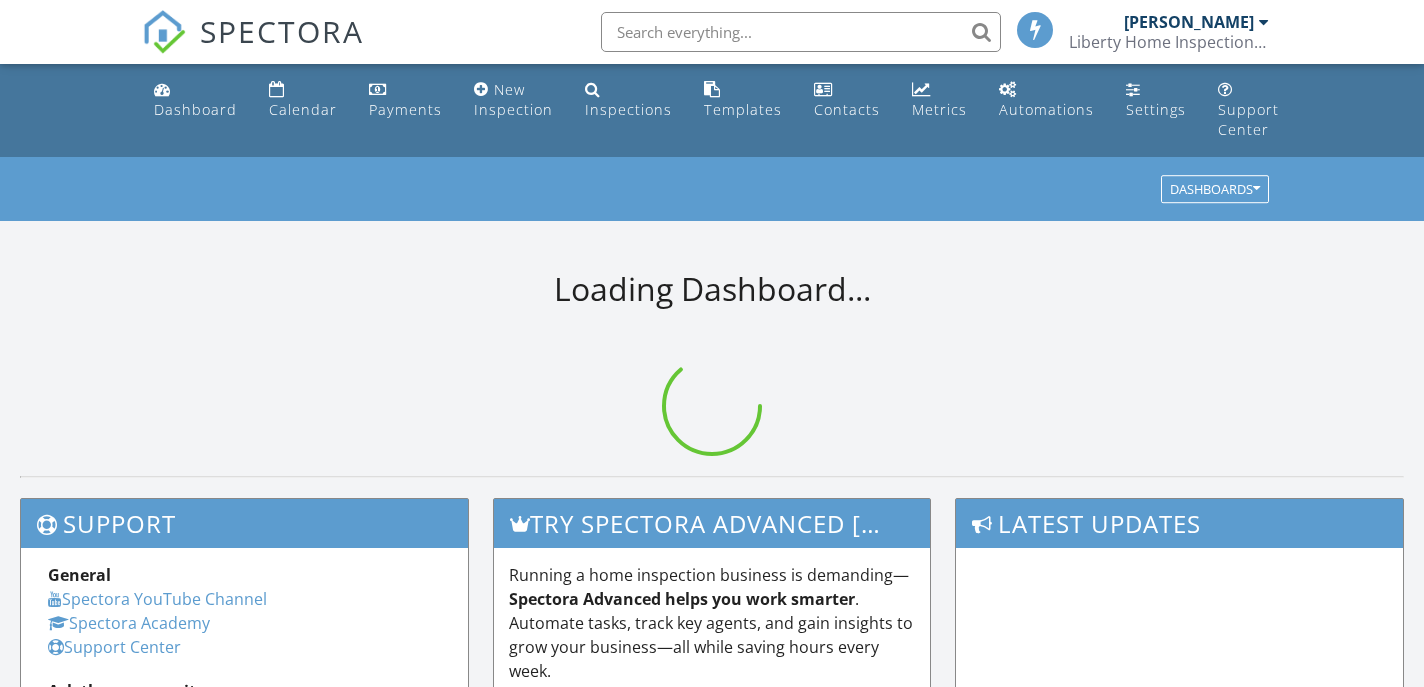 scroll, scrollTop: 0, scrollLeft: 0, axis: both 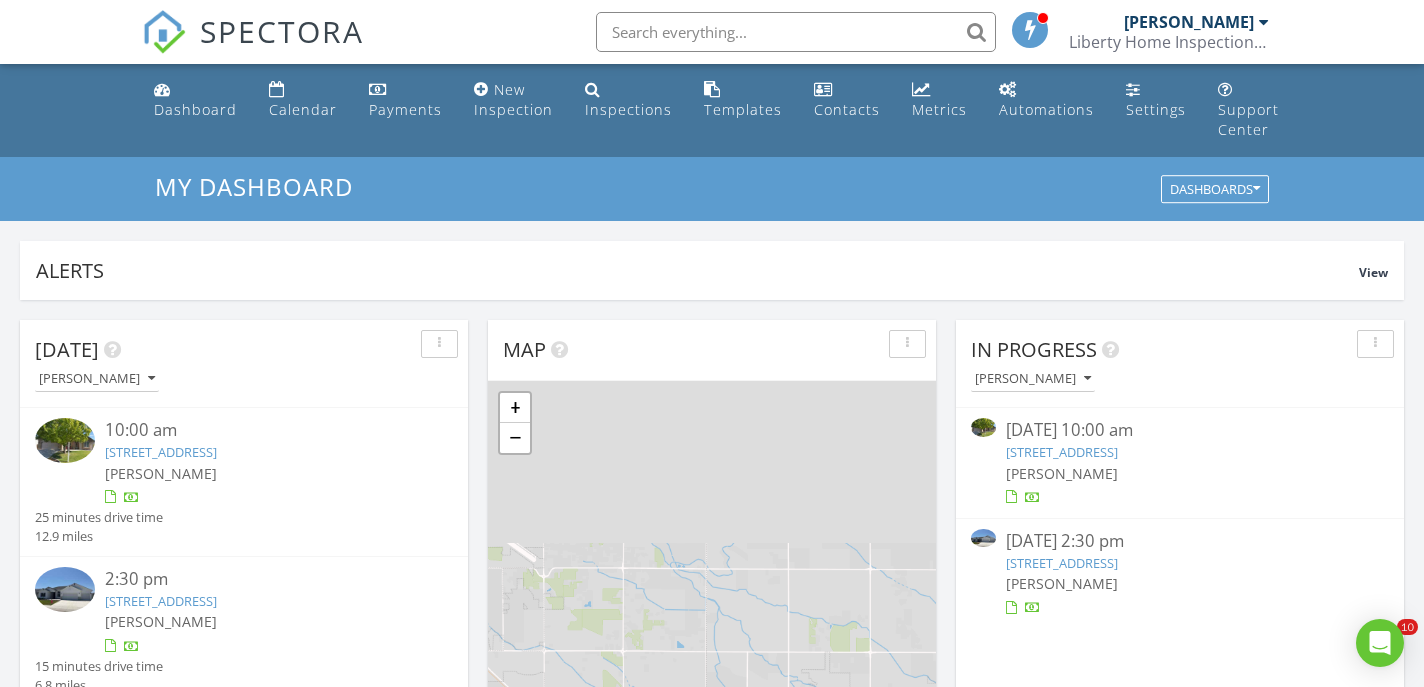 click on "[STREET_ADDRESS]" at bounding box center (1062, 452) 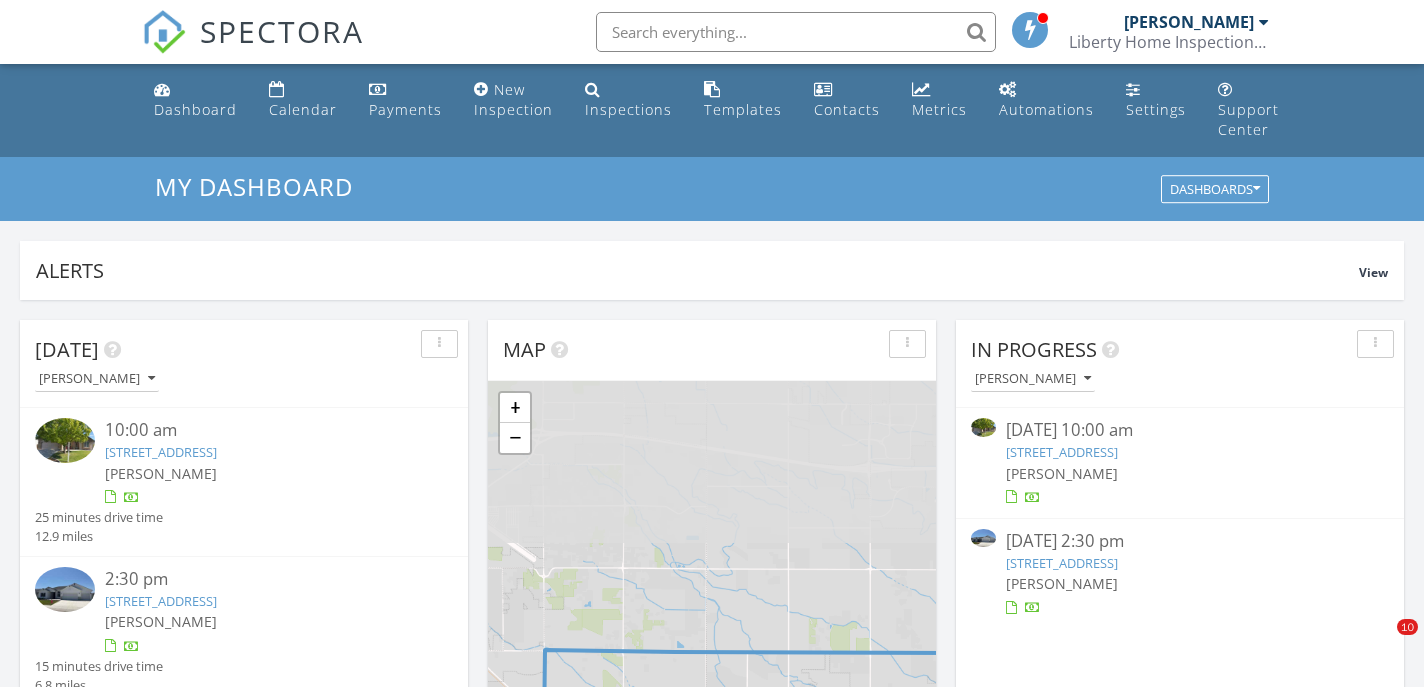 scroll, scrollTop: 10, scrollLeft: 10, axis: both 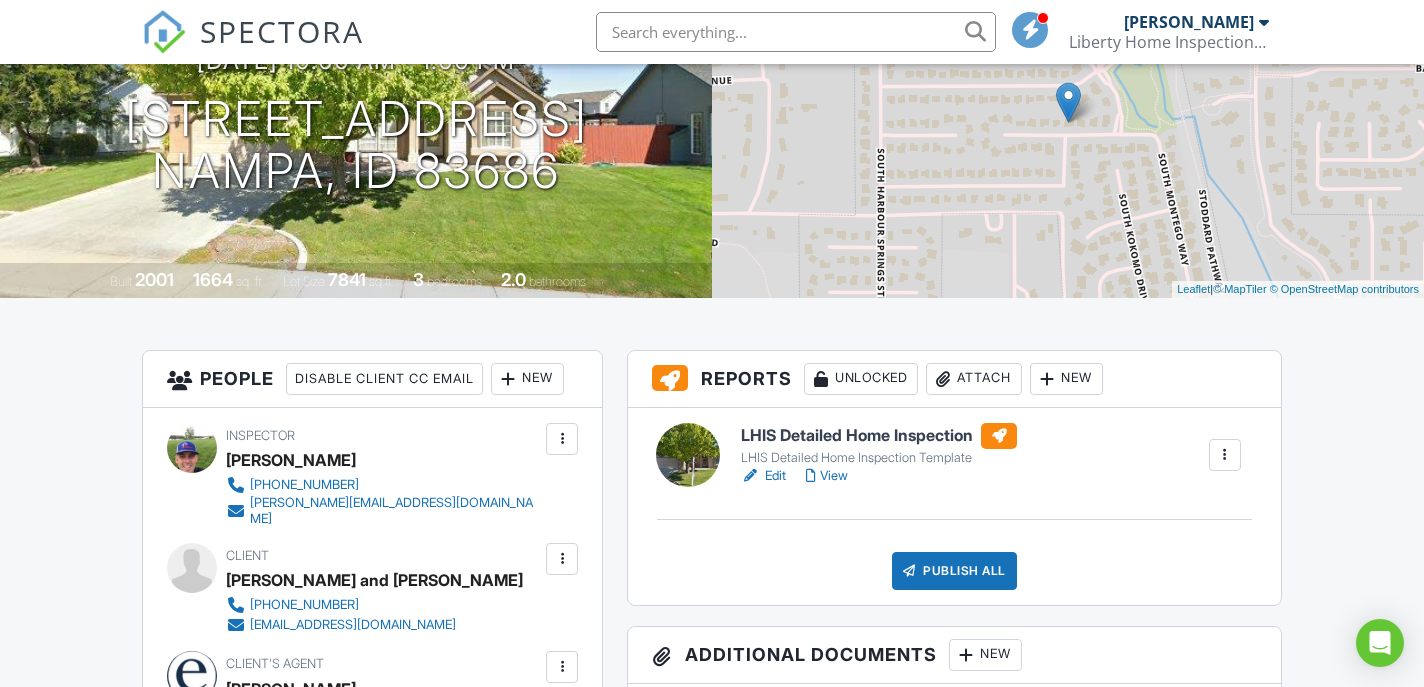 click on "View" at bounding box center [827, 476] 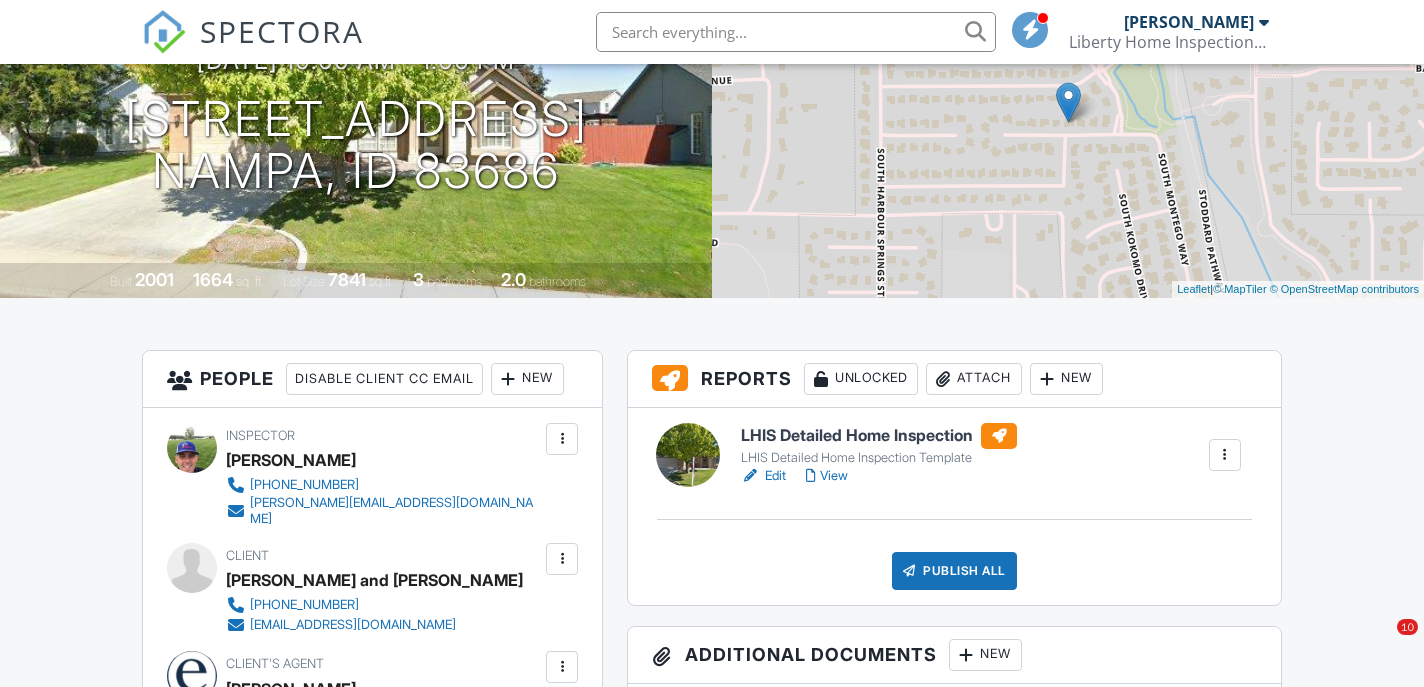 scroll, scrollTop: 0, scrollLeft: 0, axis: both 